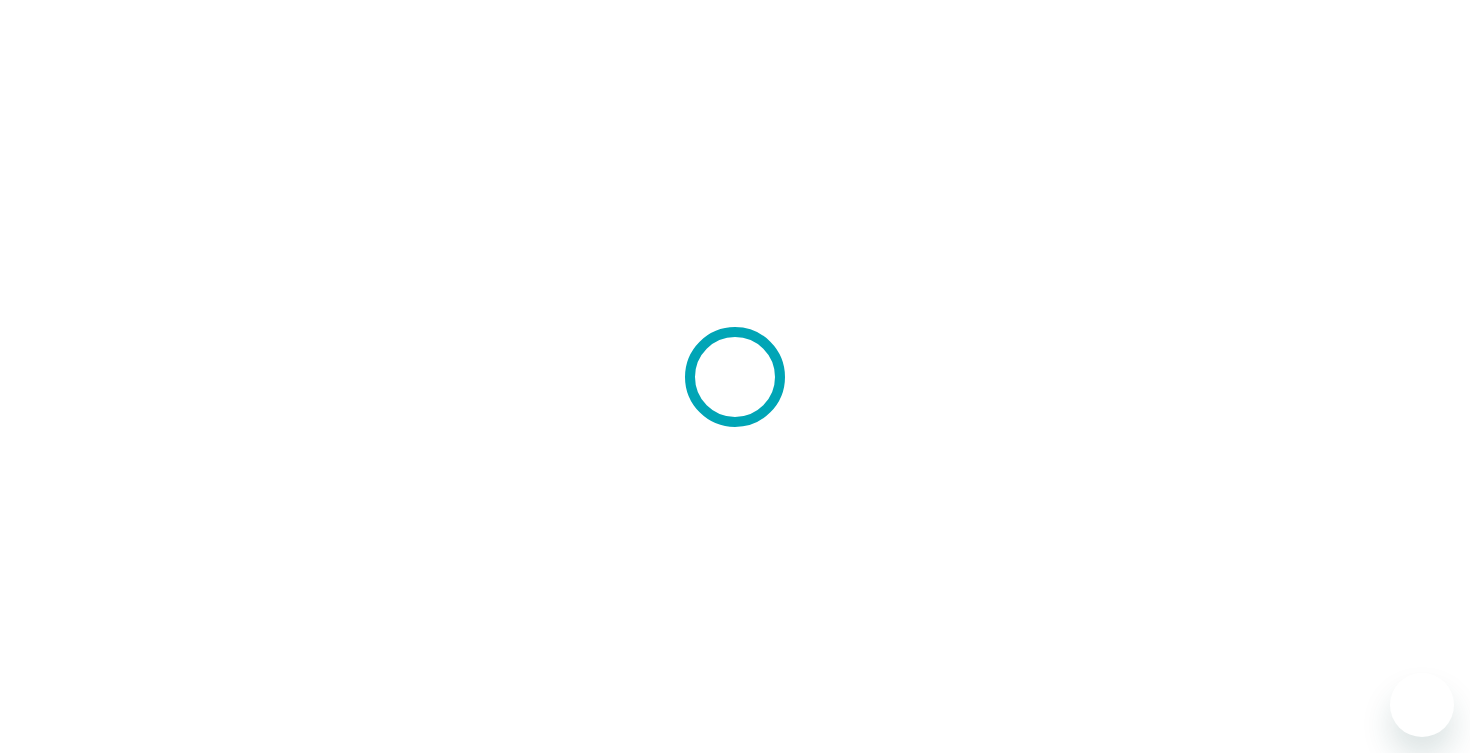 scroll, scrollTop: 0, scrollLeft: 0, axis: both 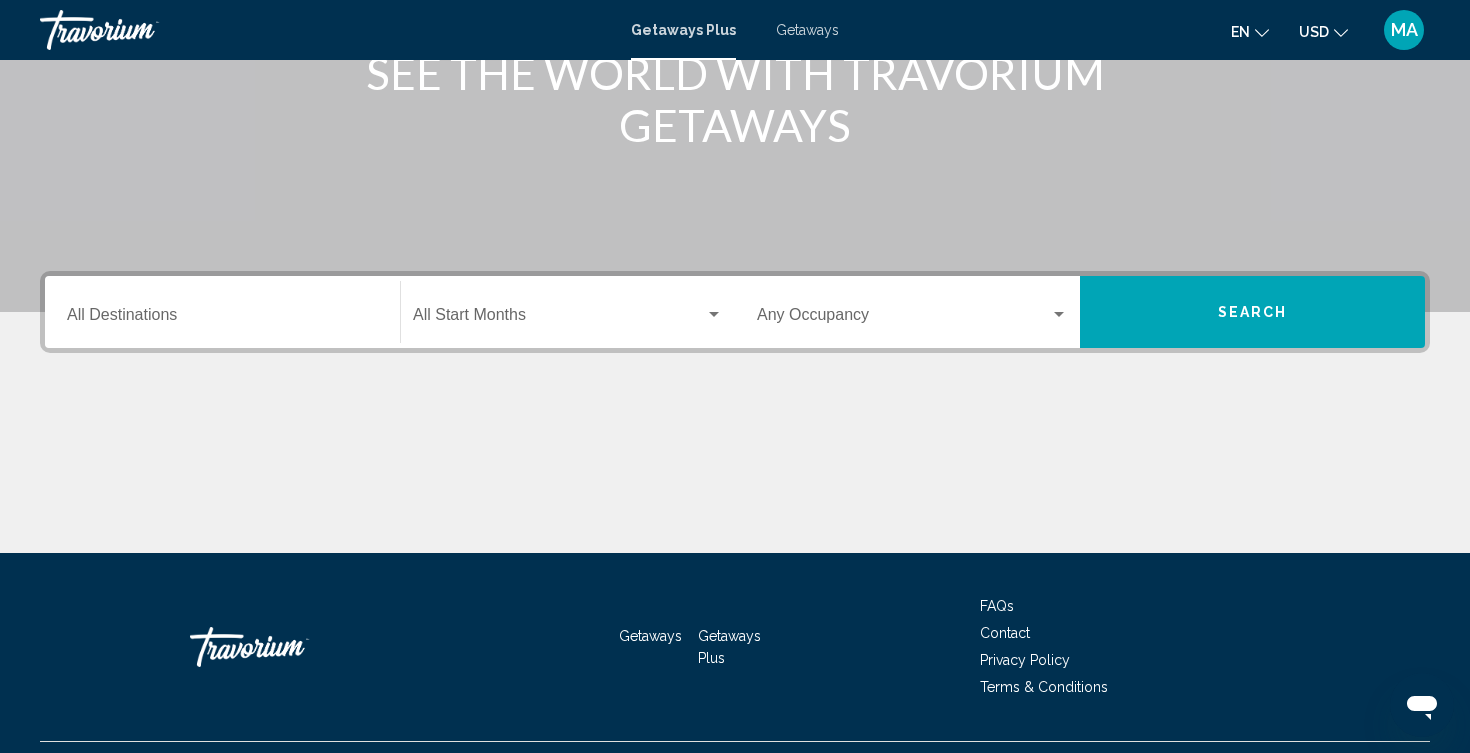 click on "Destination All Destinations" at bounding box center (222, 312) 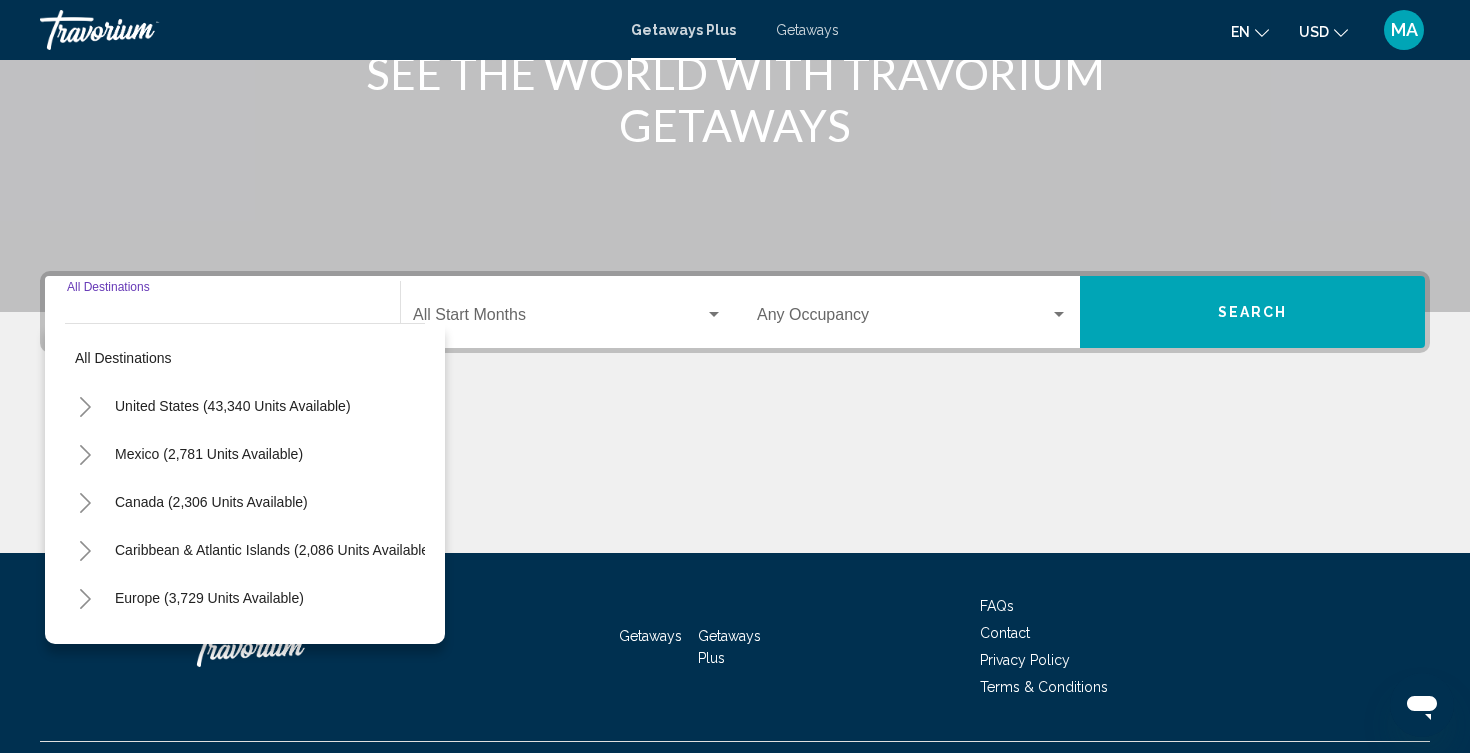 scroll, scrollTop: 333, scrollLeft: 0, axis: vertical 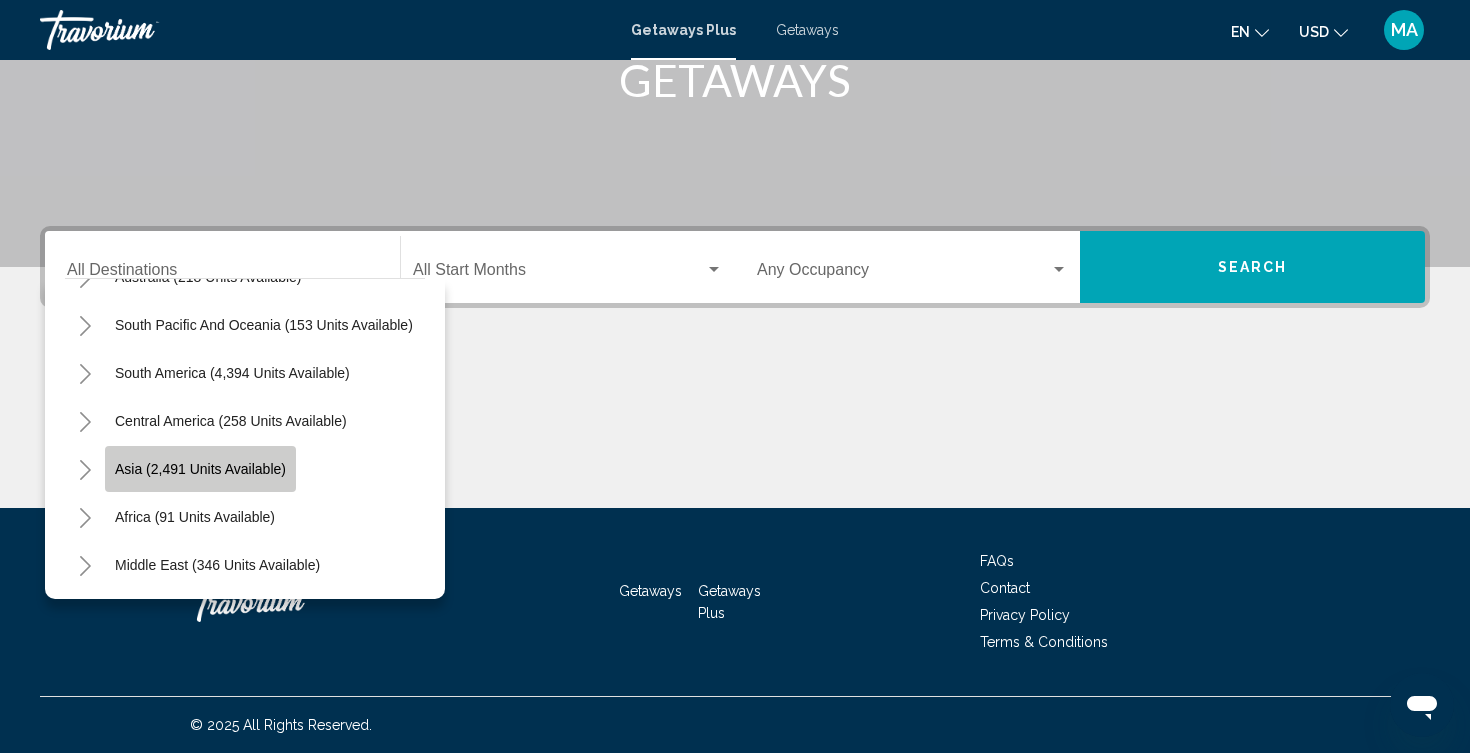 click on "Asia (2,491 units available)" at bounding box center [195, 517] 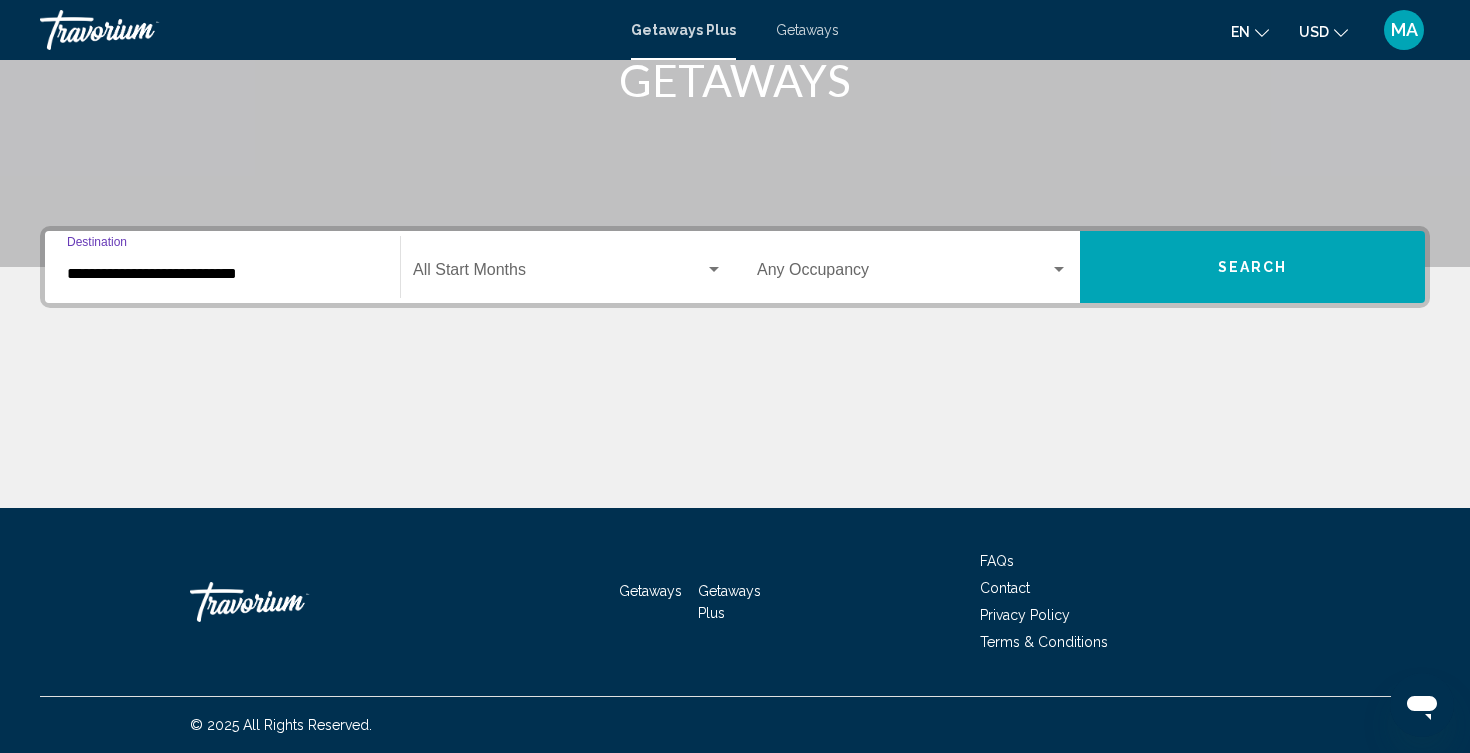 click on "**********" at bounding box center (222, 274) 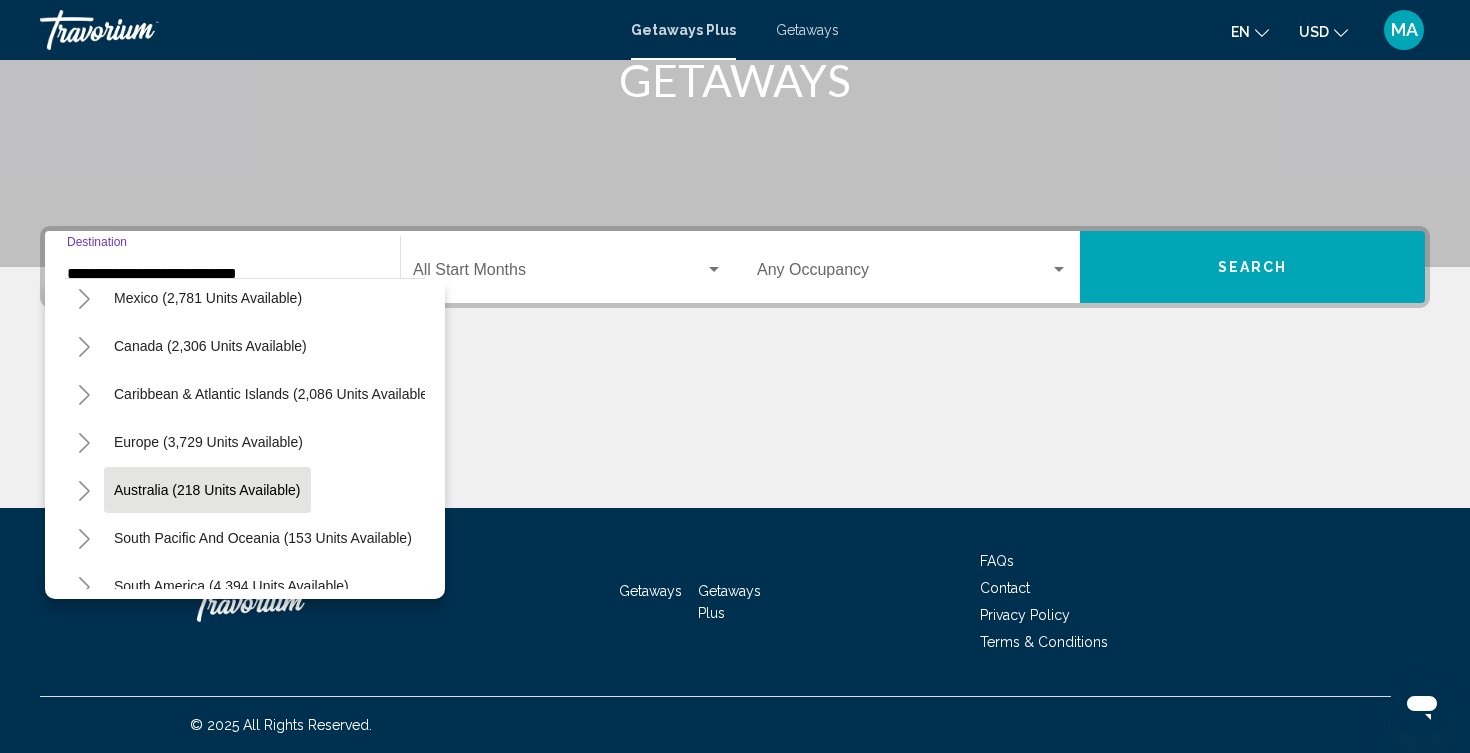 scroll, scrollTop: 95, scrollLeft: 1, axis: both 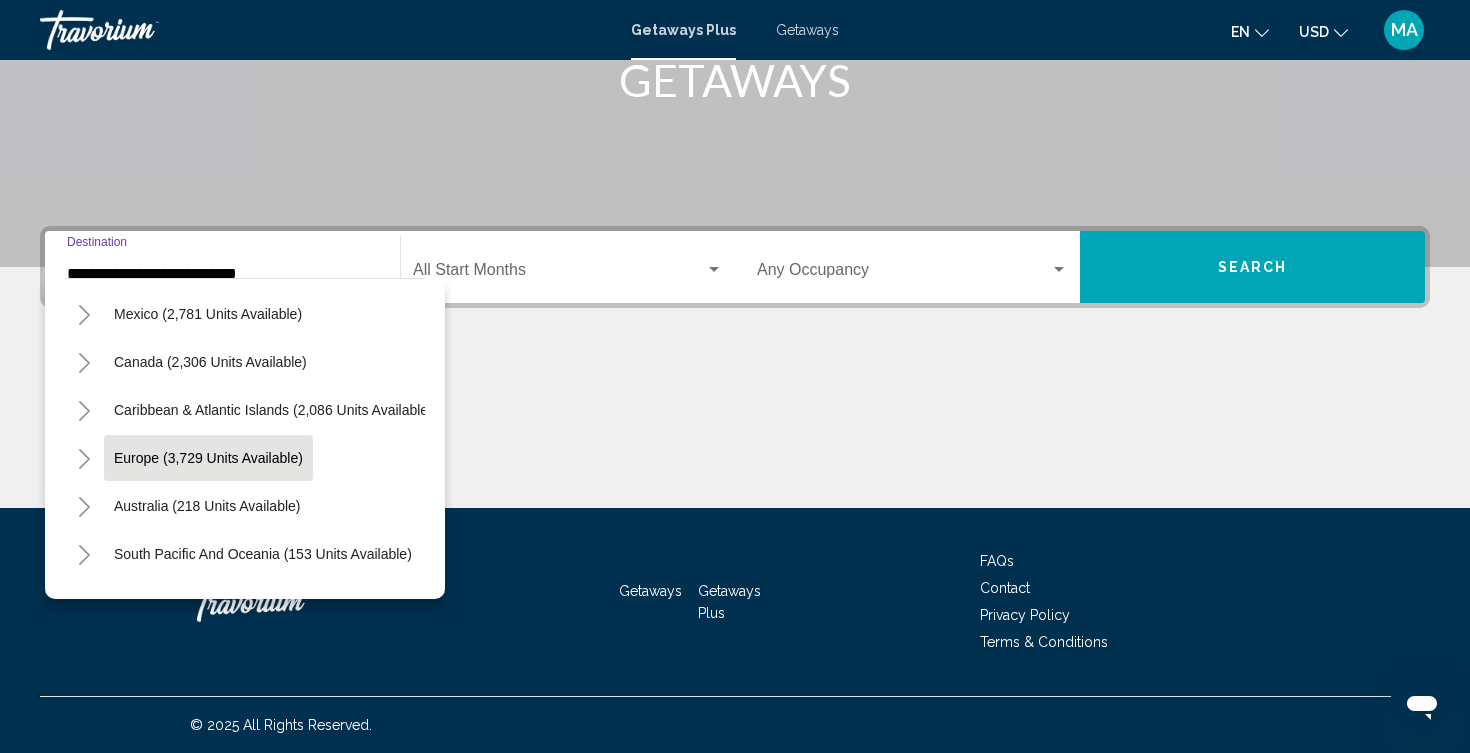 click on "Europe (3,729 units available)" at bounding box center (207, 506) 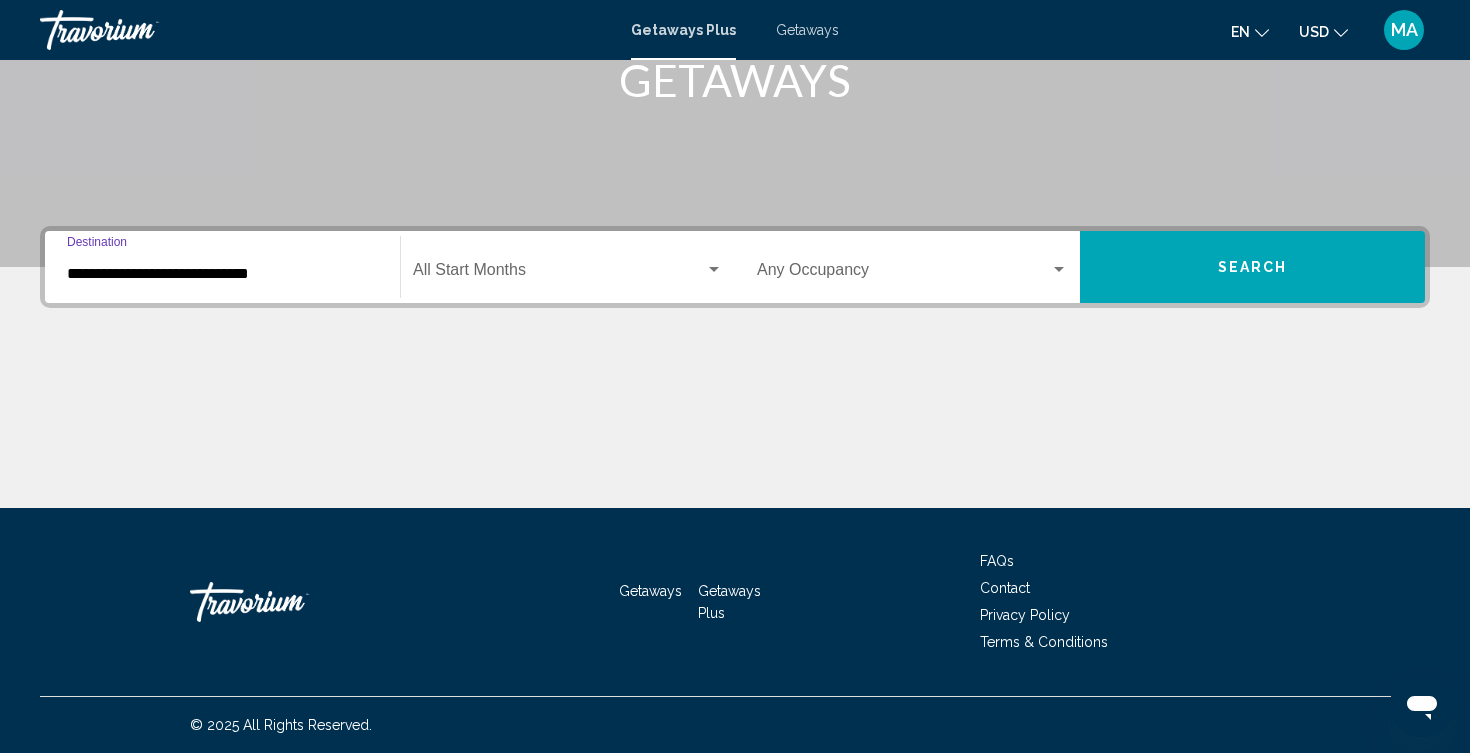 click at bounding box center [559, 274] 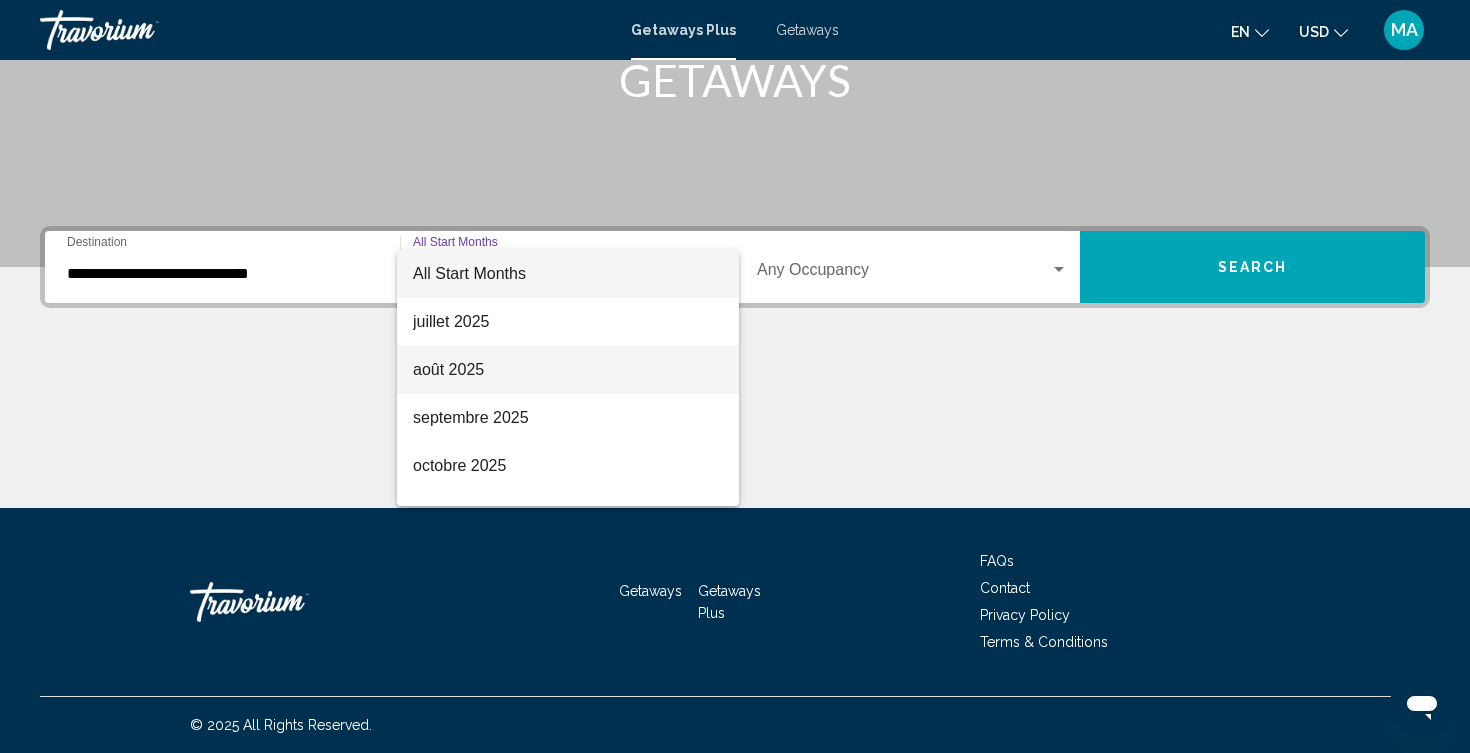 click on "août 2025" at bounding box center [568, 370] 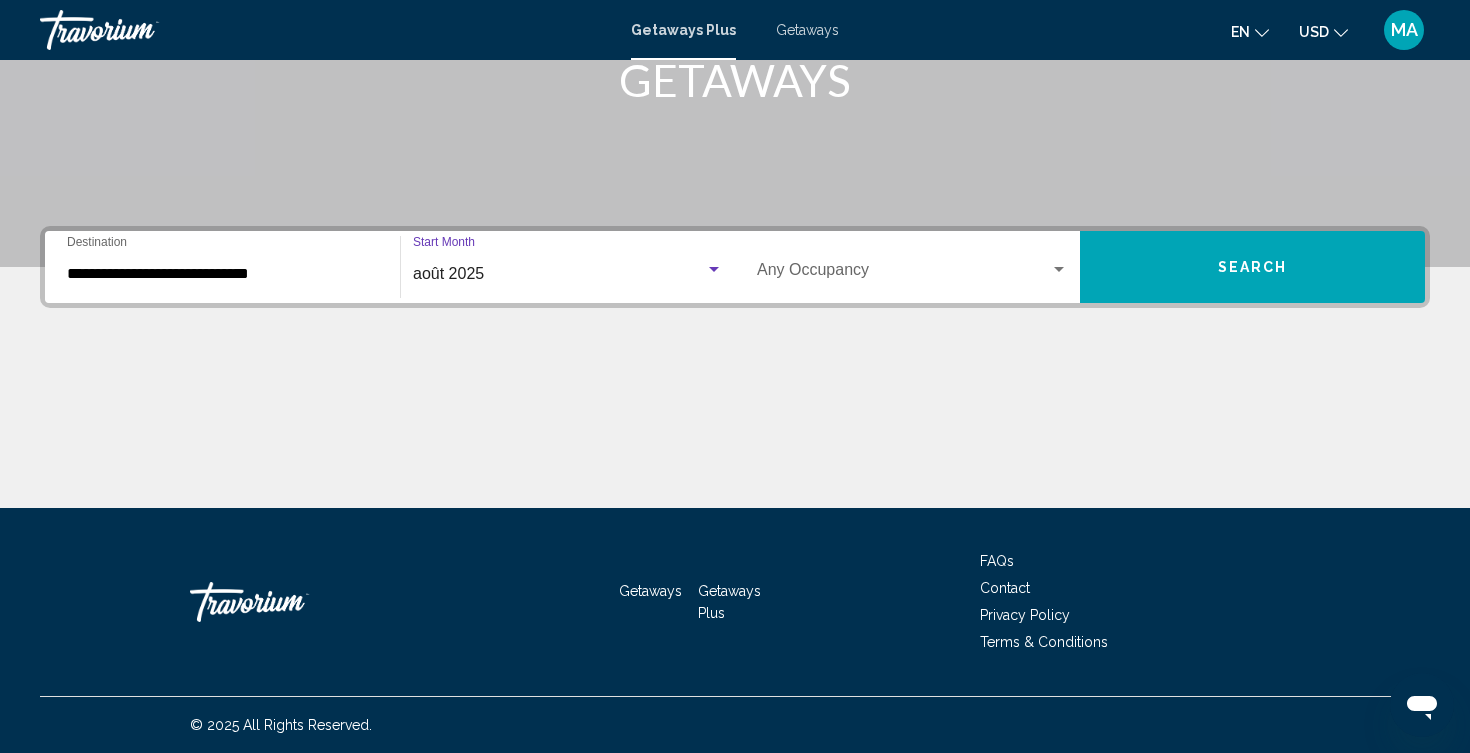 click on "Occupancy Any Occupancy" at bounding box center [912, 267] 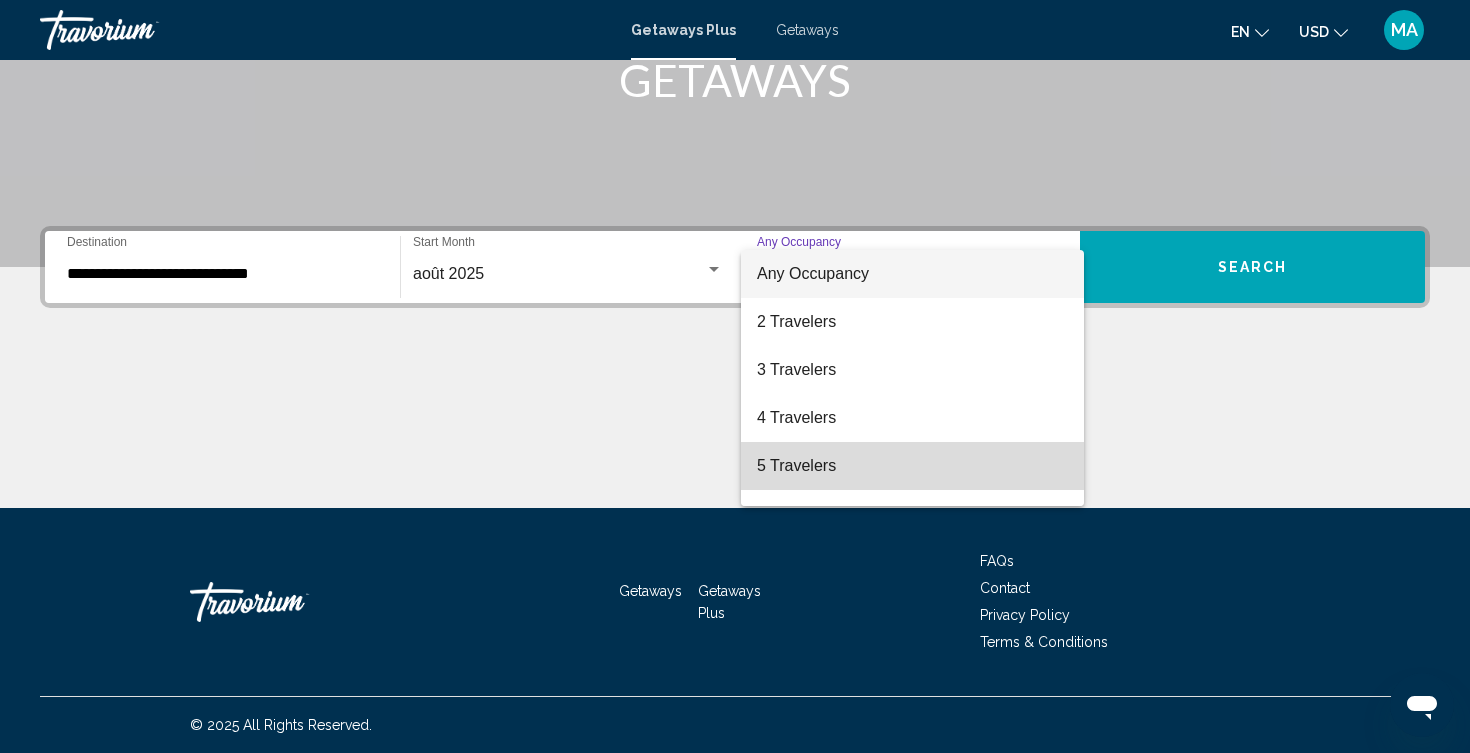 click on "5 Travelers" at bounding box center (912, 466) 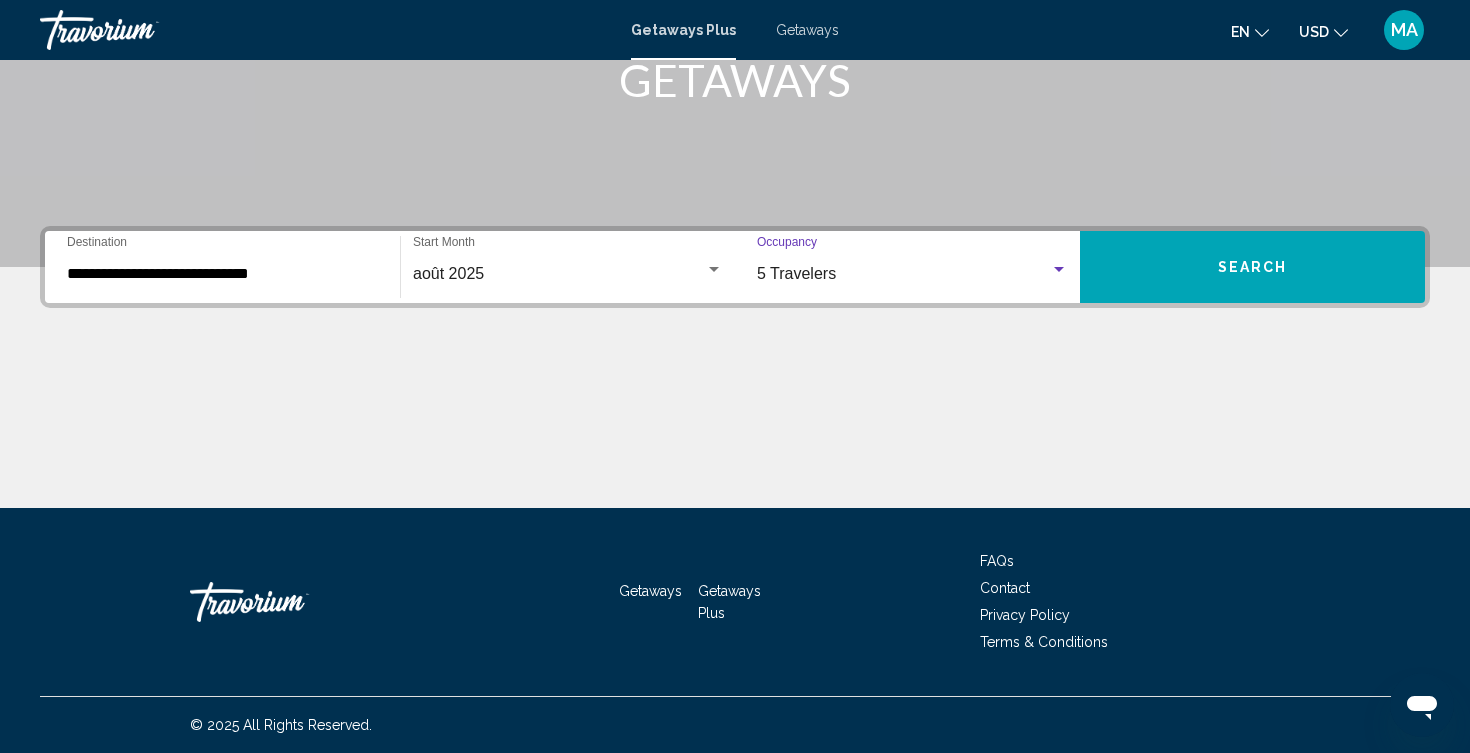 click on "Search" at bounding box center [1252, 267] 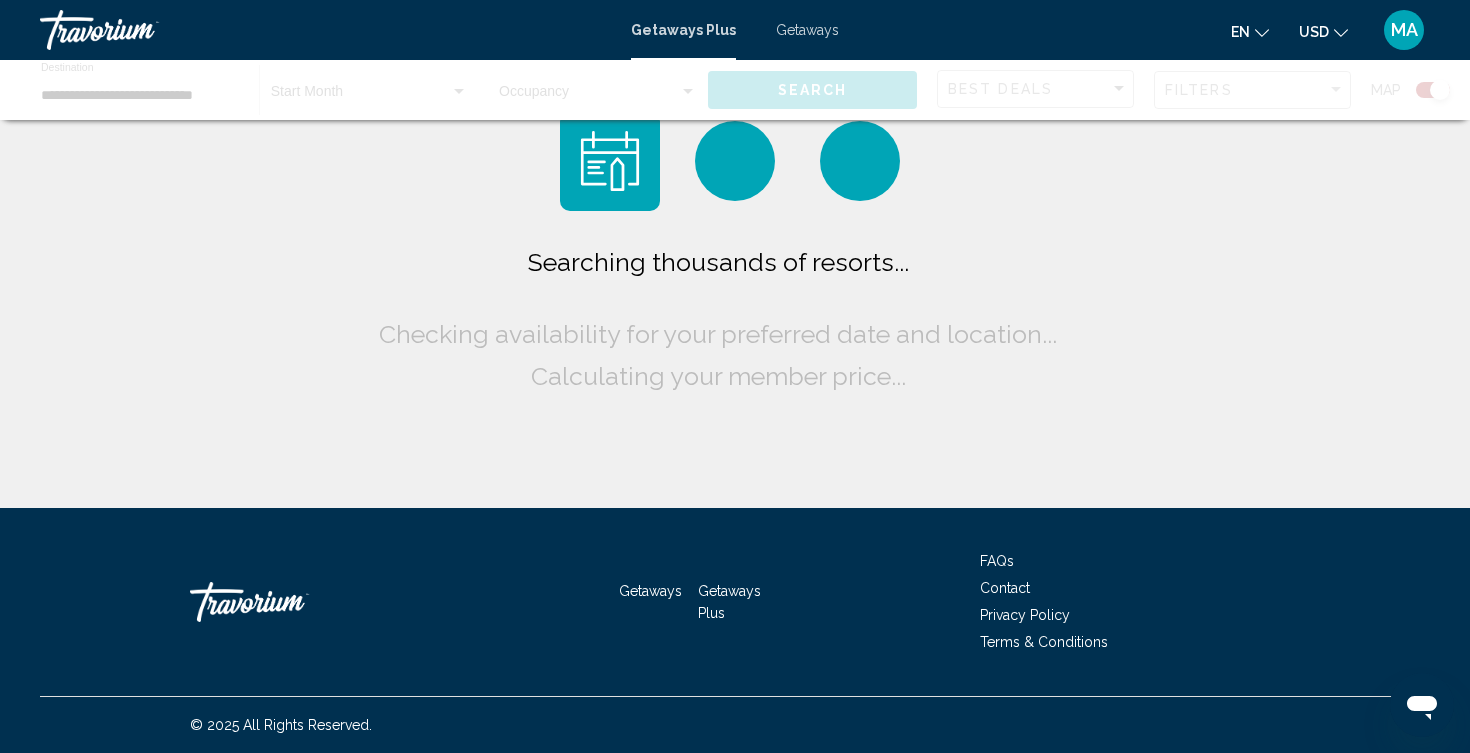 scroll, scrollTop: 0, scrollLeft: 0, axis: both 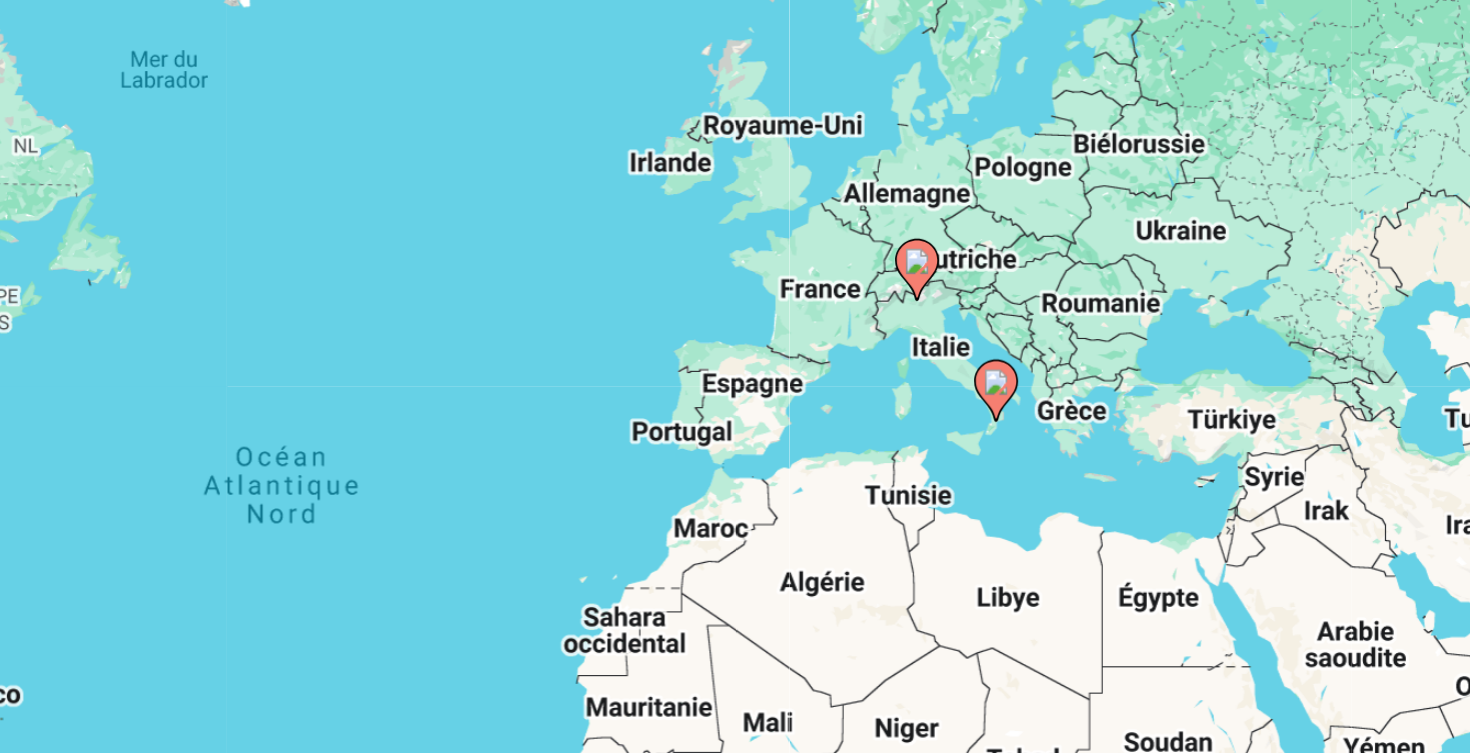 click 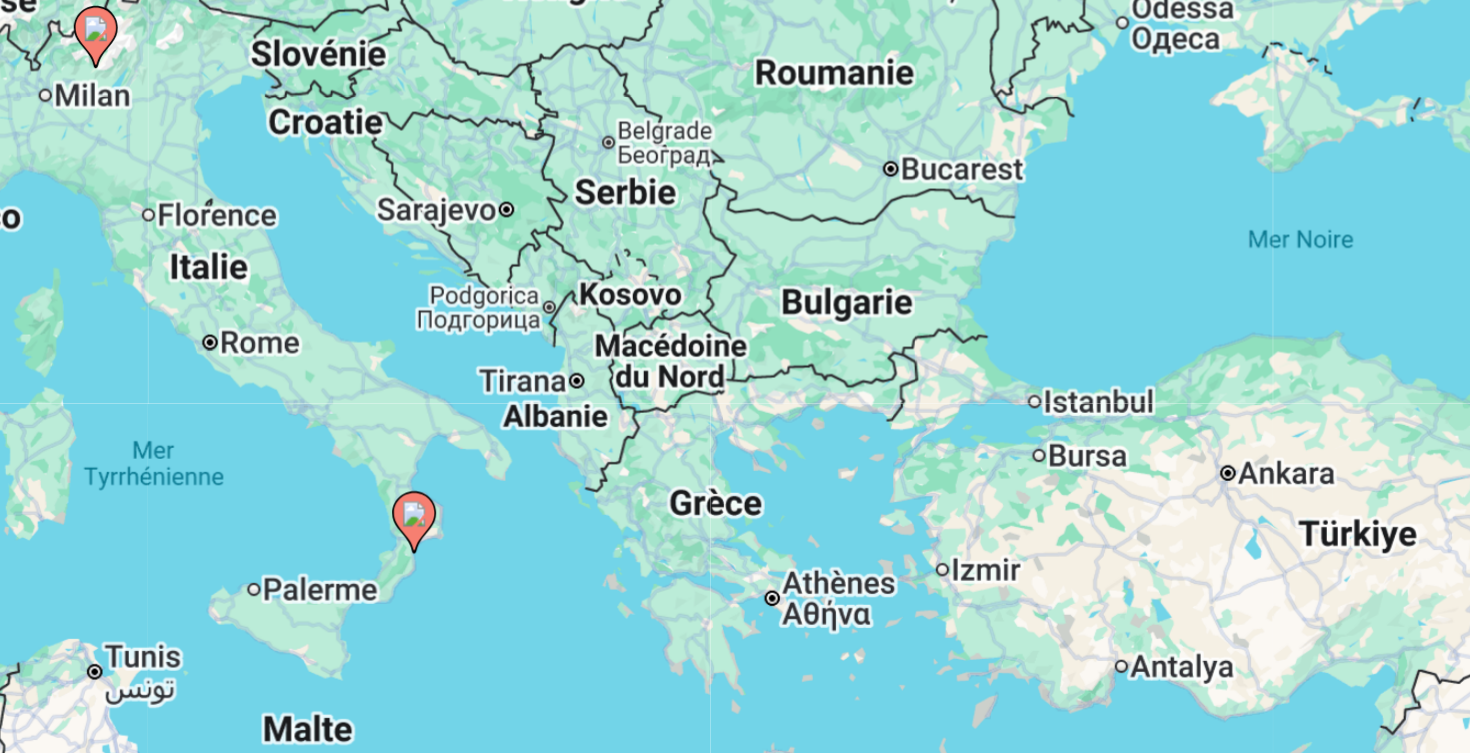 click 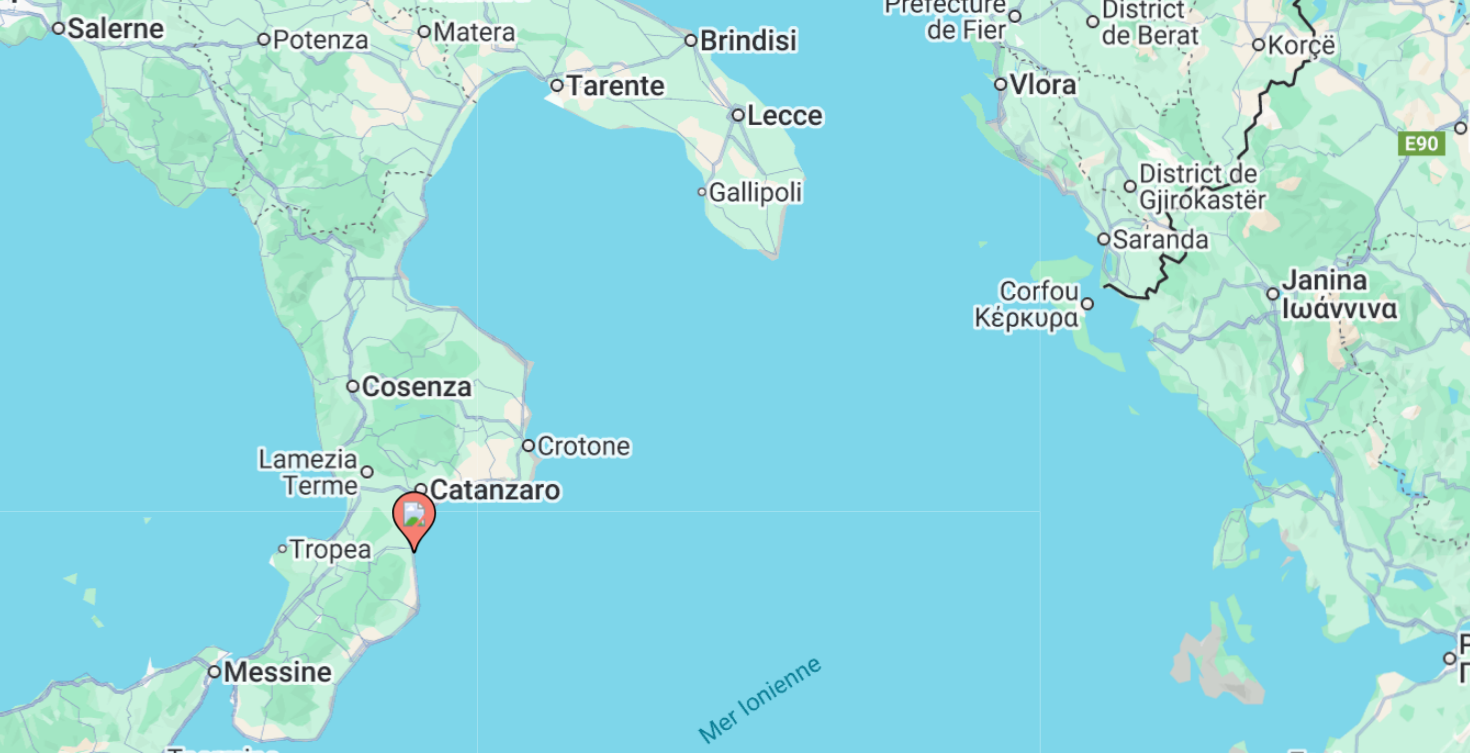 click 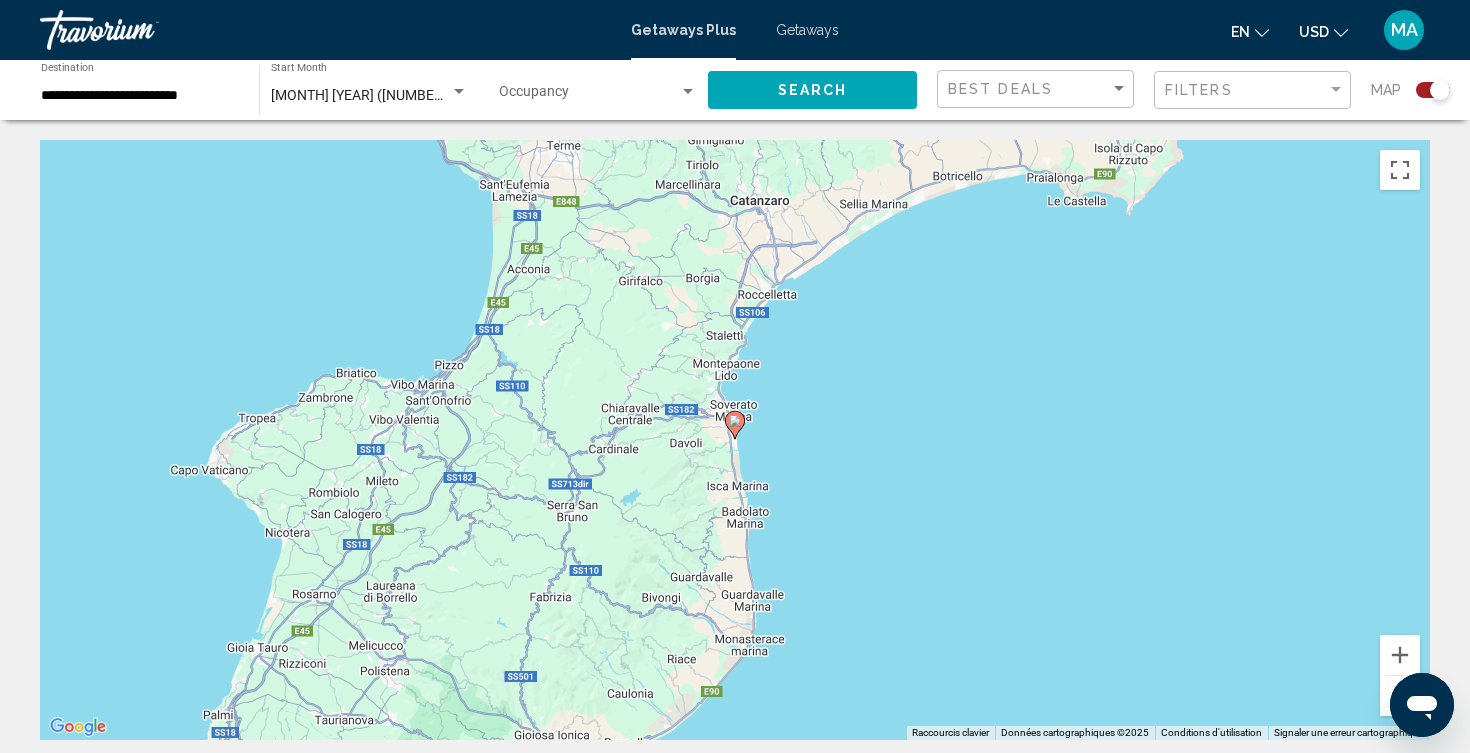 click 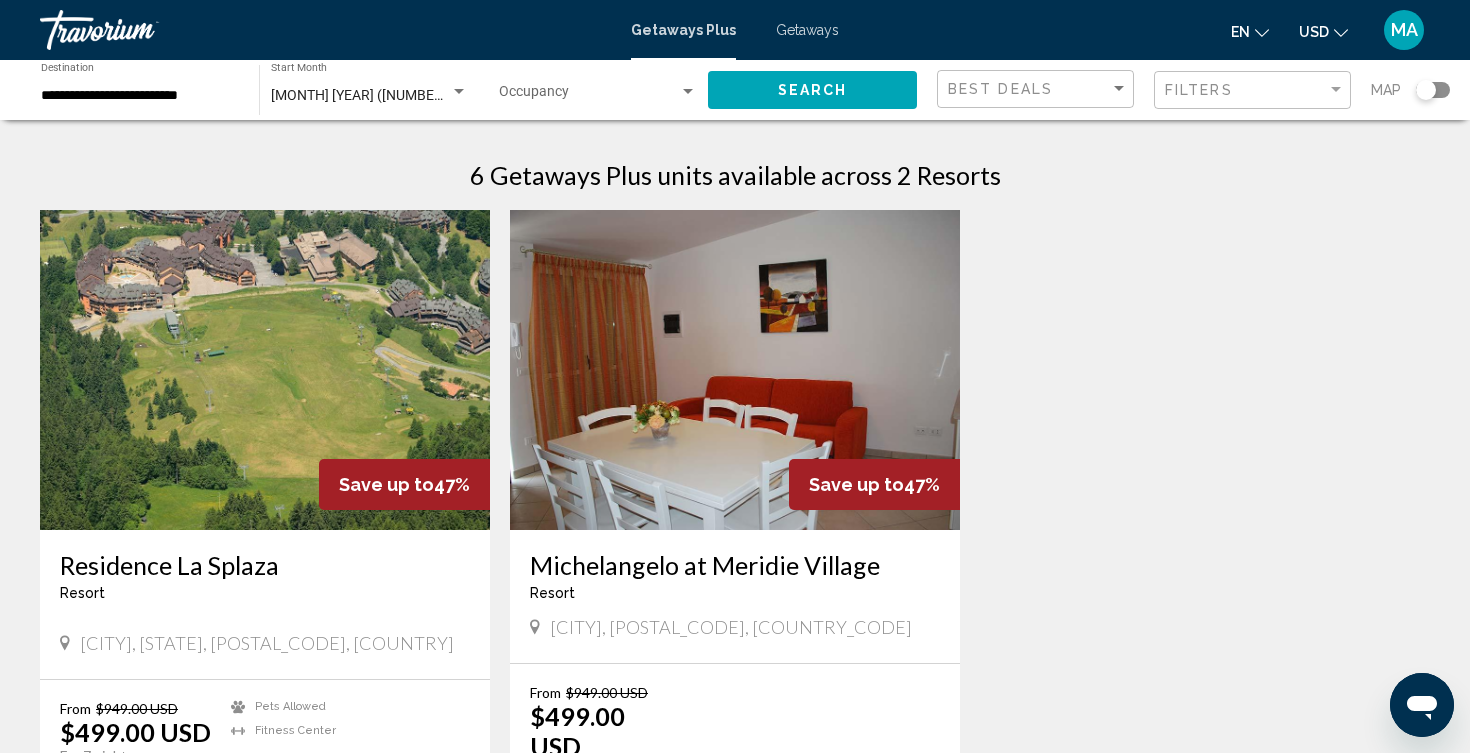 scroll, scrollTop: 0, scrollLeft: 0, axis: both 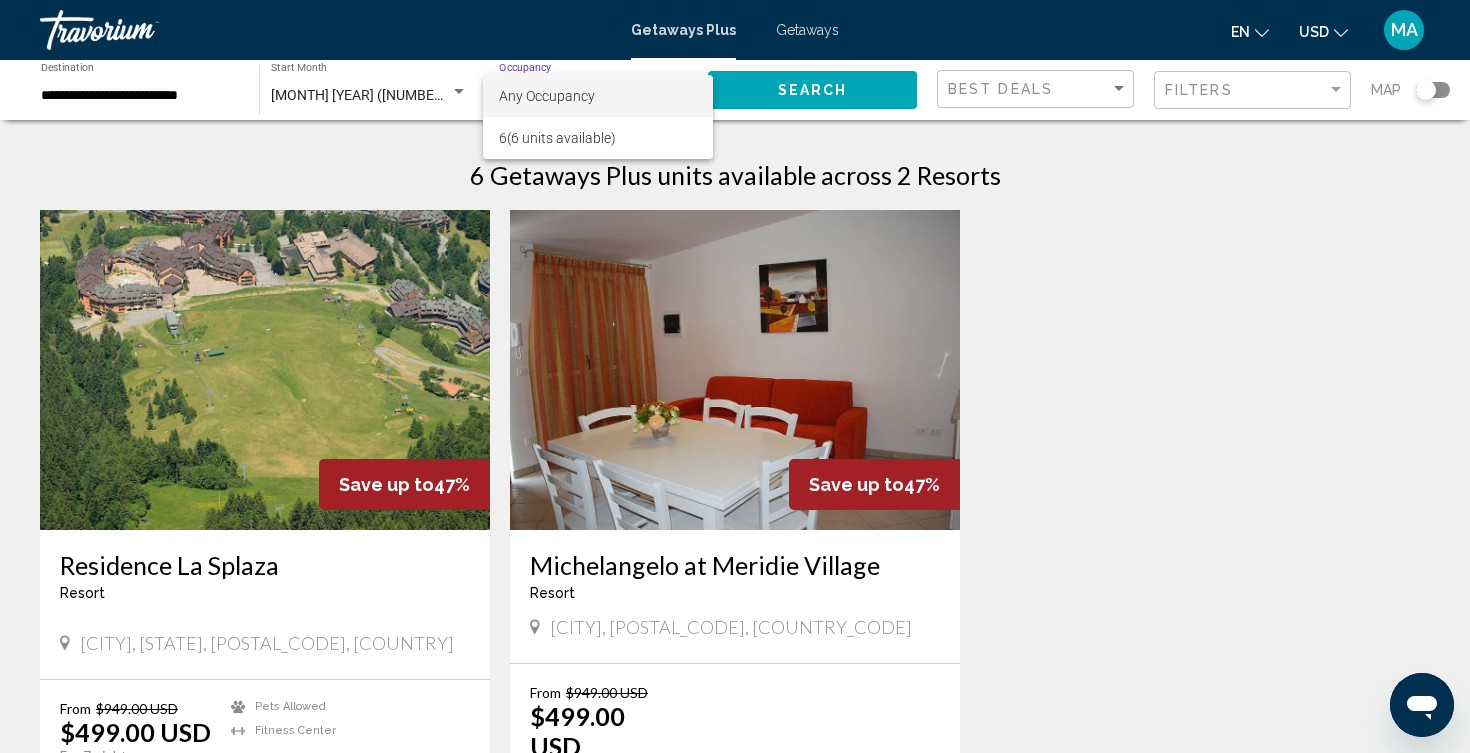 click at bounding box center [735, 376] 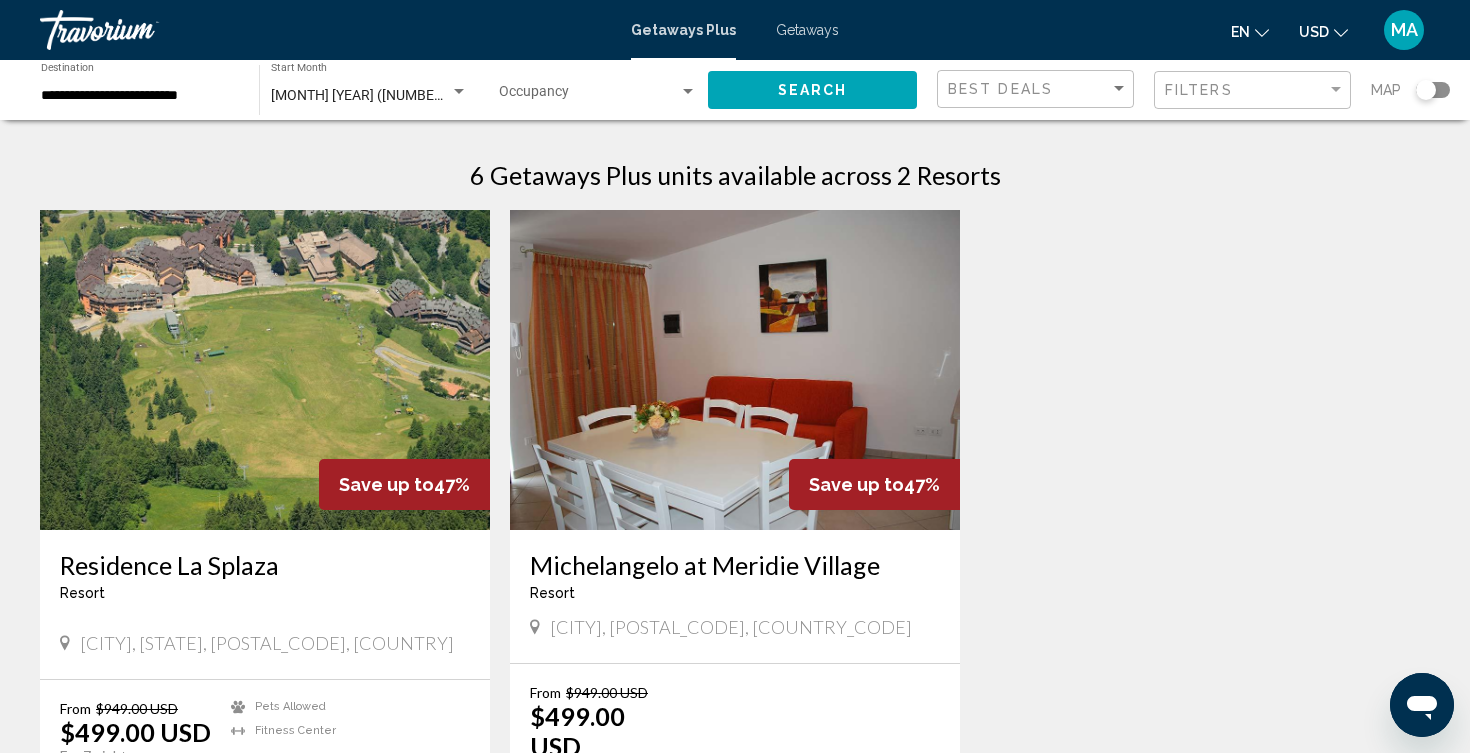 scroll, scrollTop: 0, scrollLeft: 0, axis: both 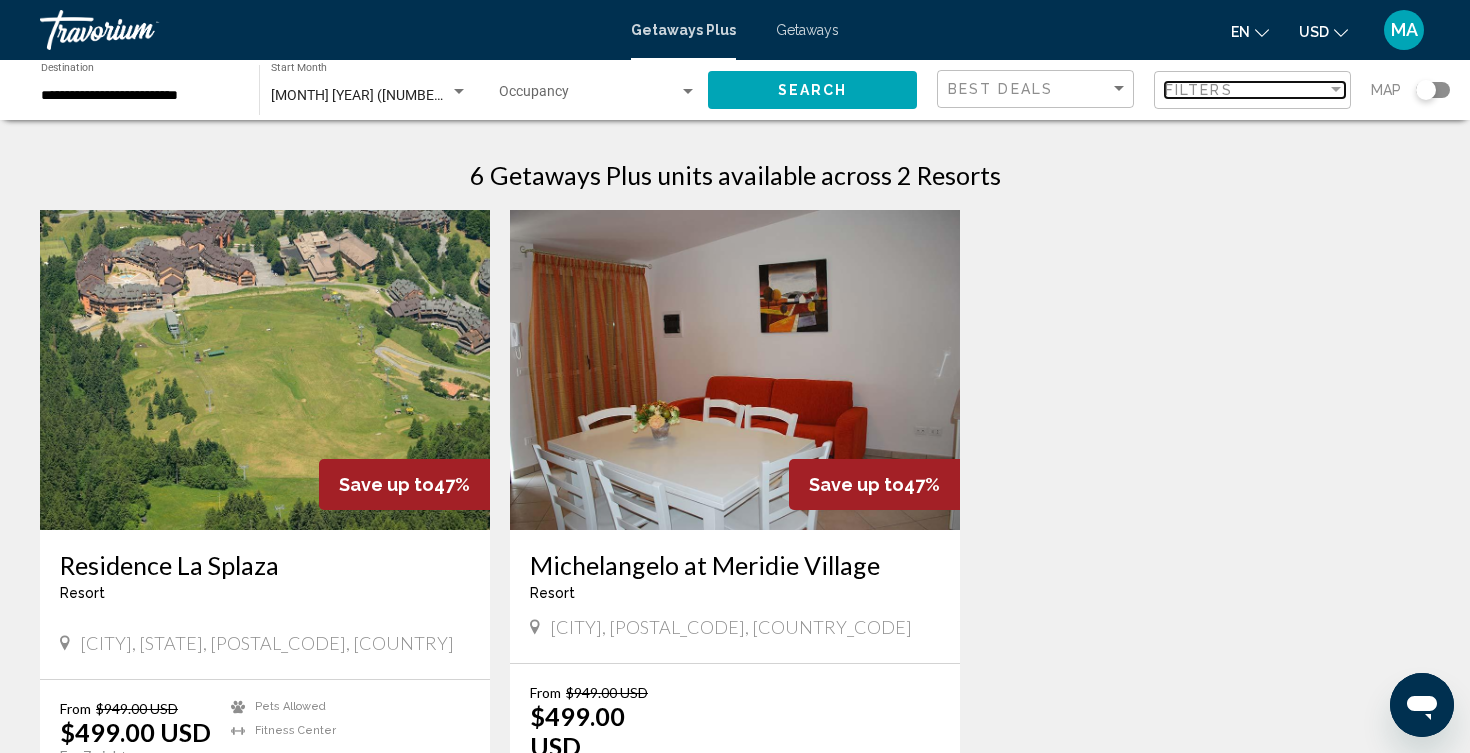click on "Filters" at bounding box center [1246, 90] 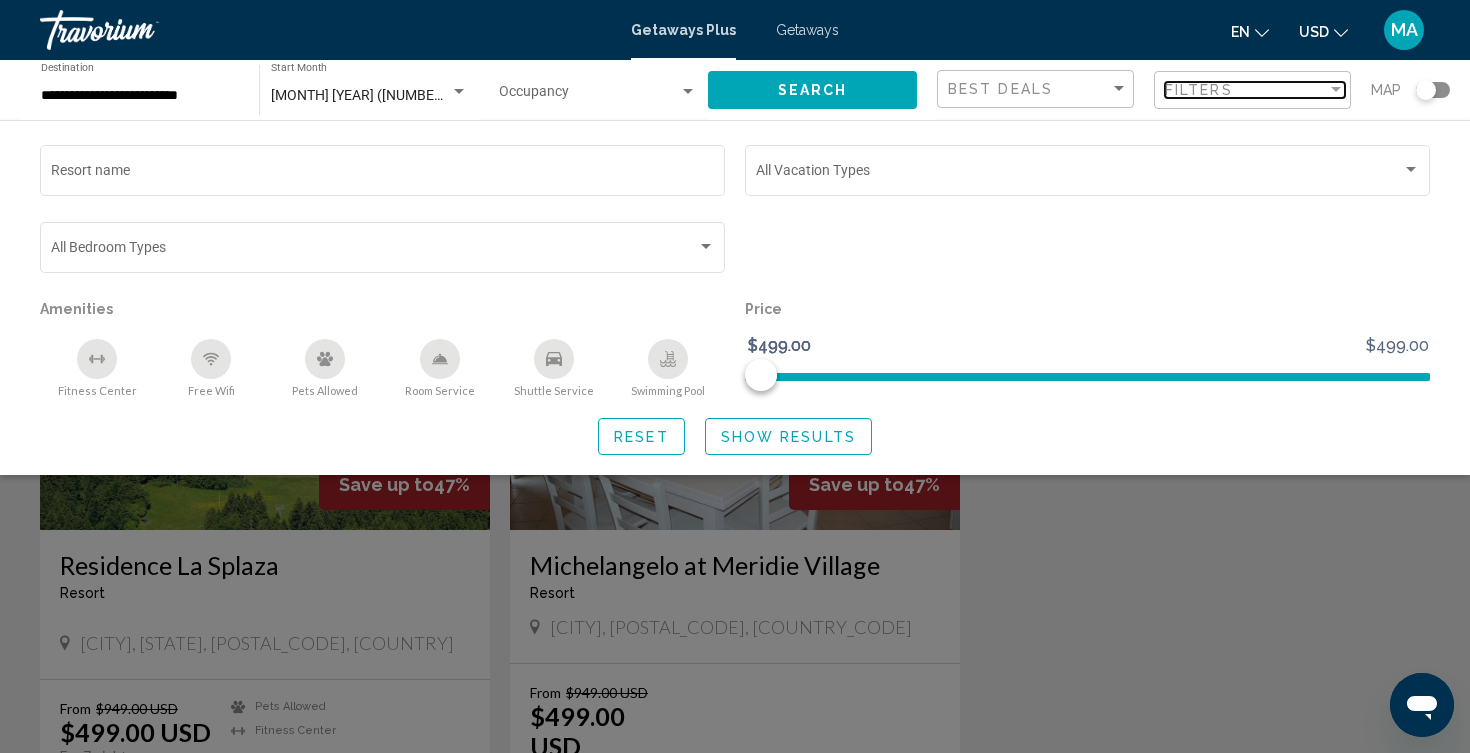 click on "Filters" at bounding box center [1246, 90] 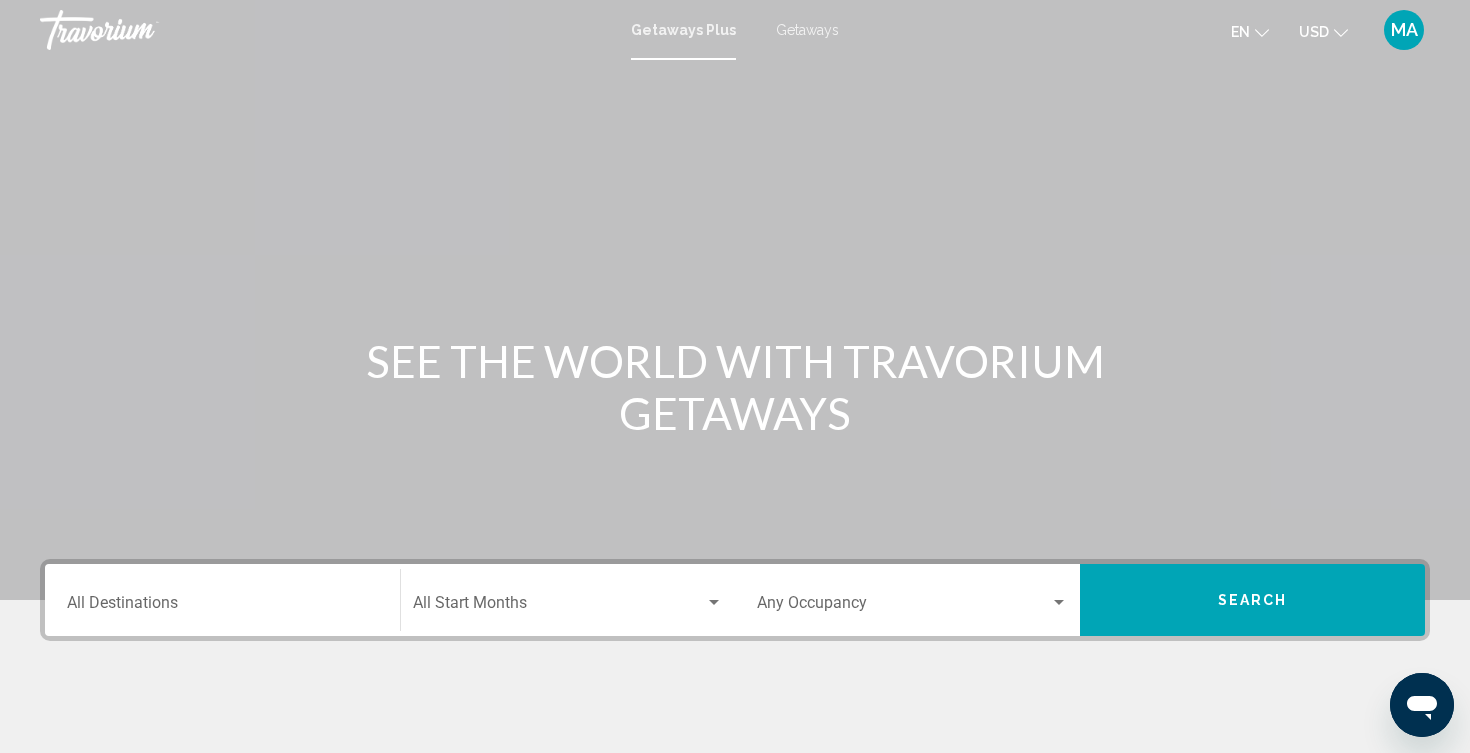 click 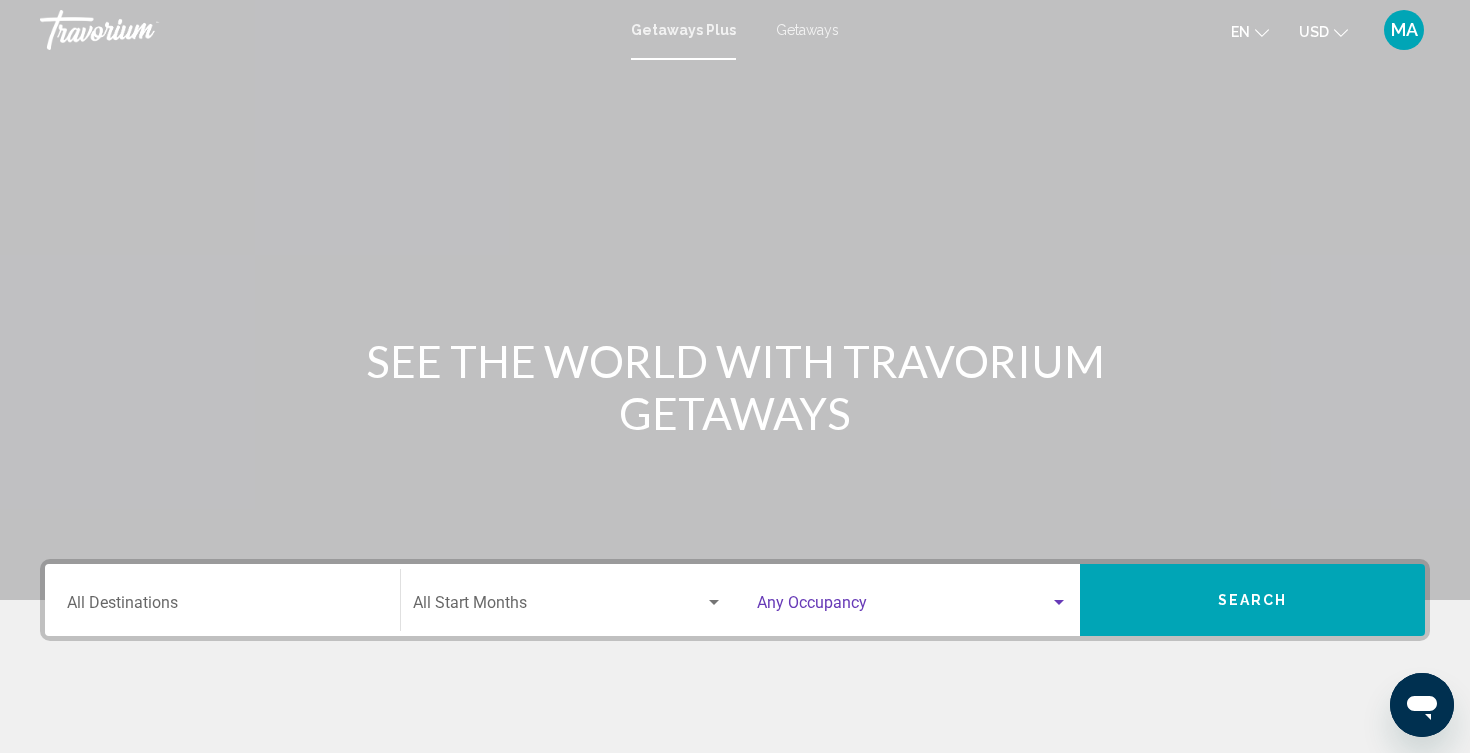 scroll, scrollTop: 333, scrollLeft: 0, axis: vertical 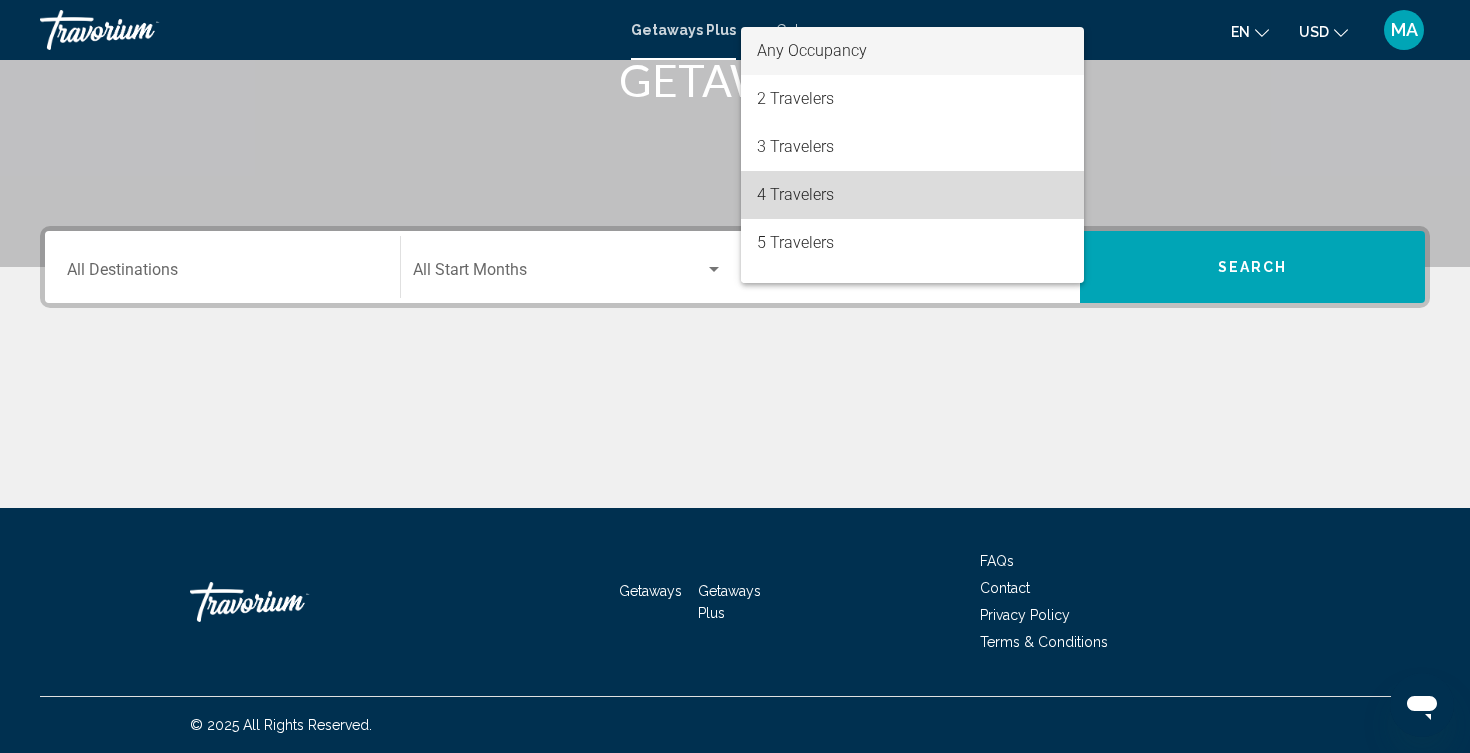 click on "4 Travelers" at bounding box center (912, 195) 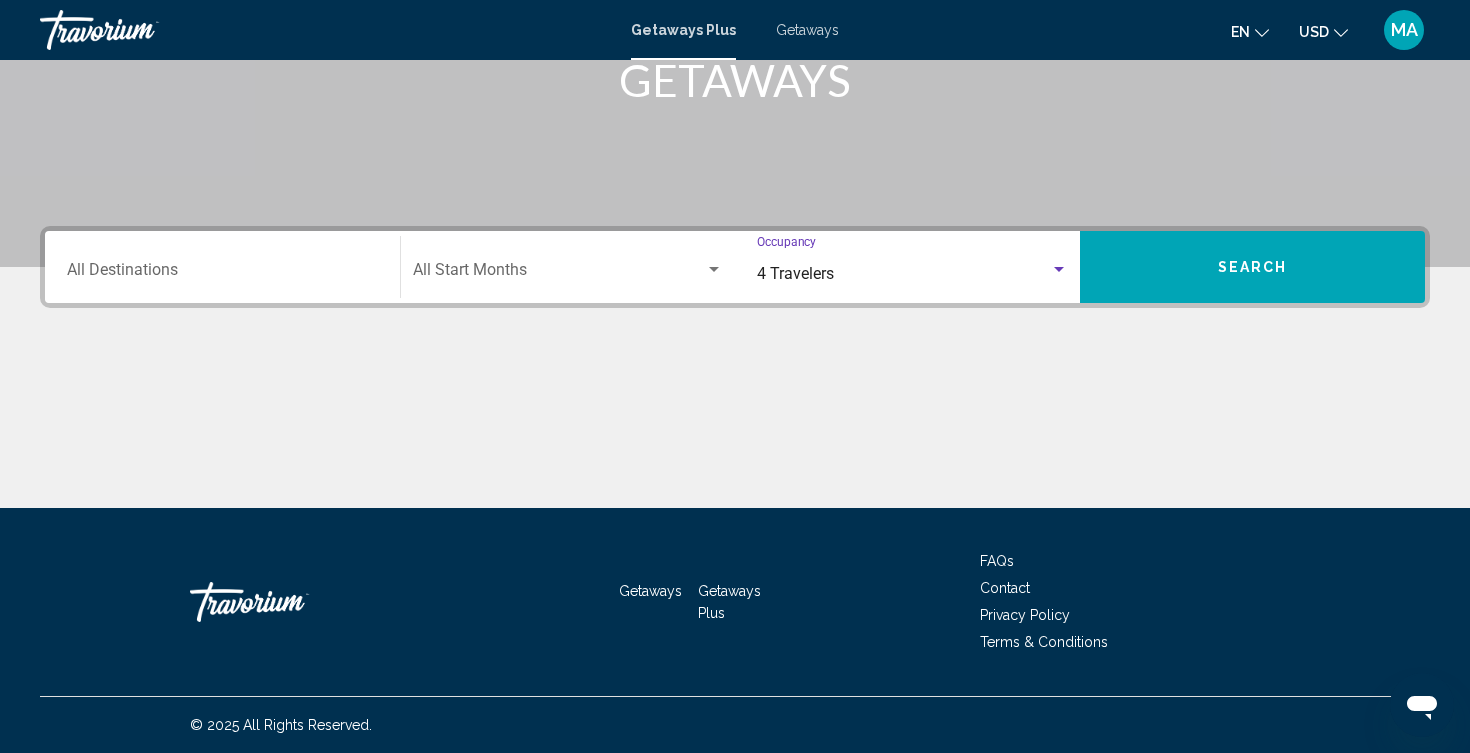 click on "Start Month All Start Months" 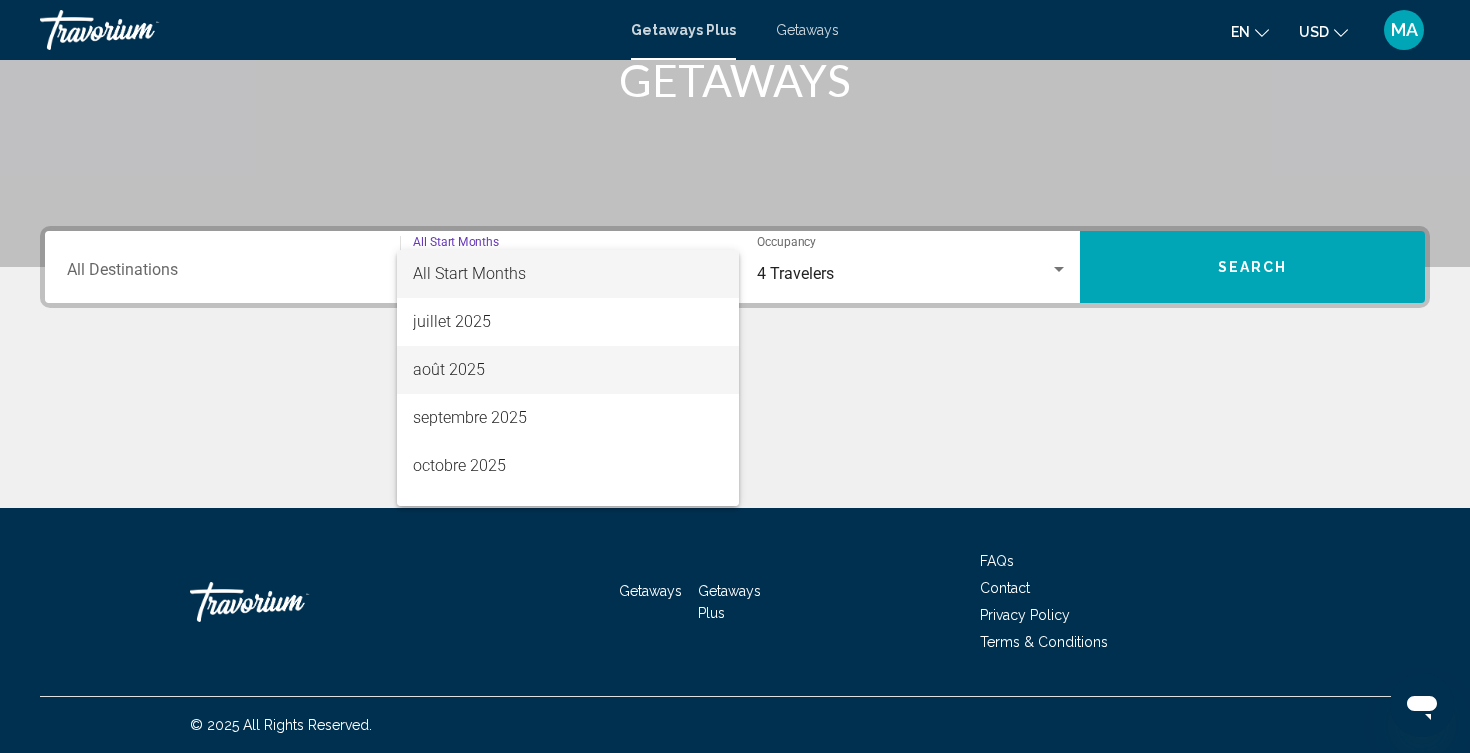 click on "août 2025" at bounding box center [568, 370] 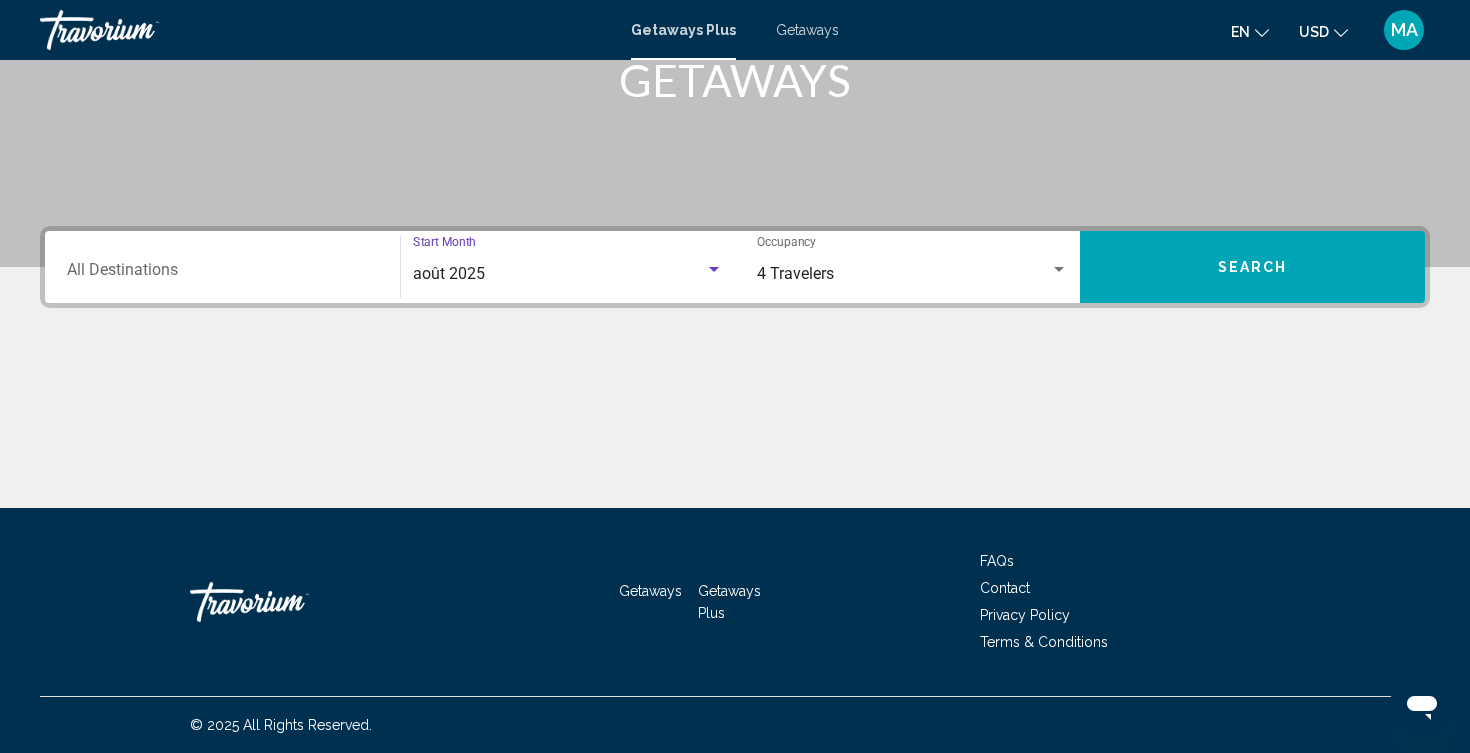 click on "Destination All Destinations" at bounding box center (222, 267) 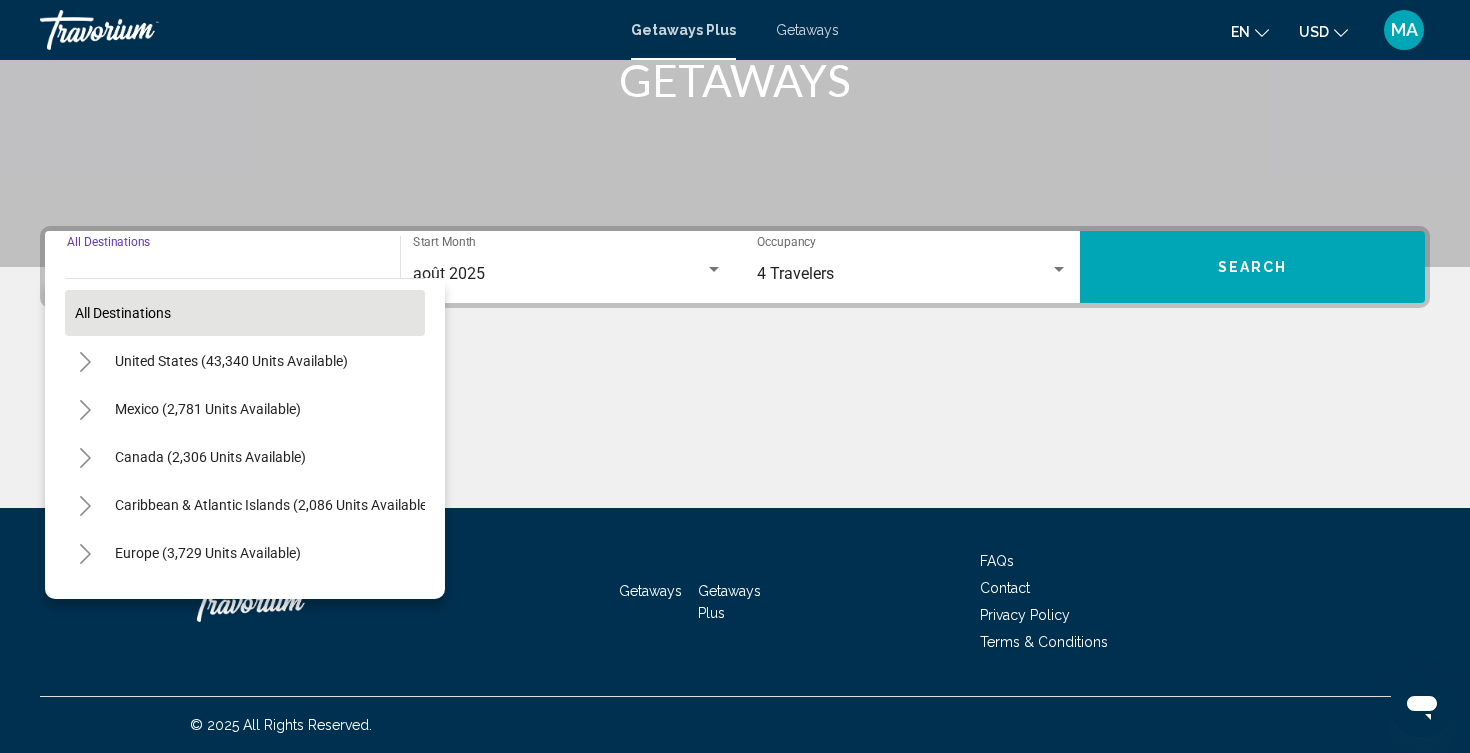 click on "All destinations" at bounding box center (245, 313) 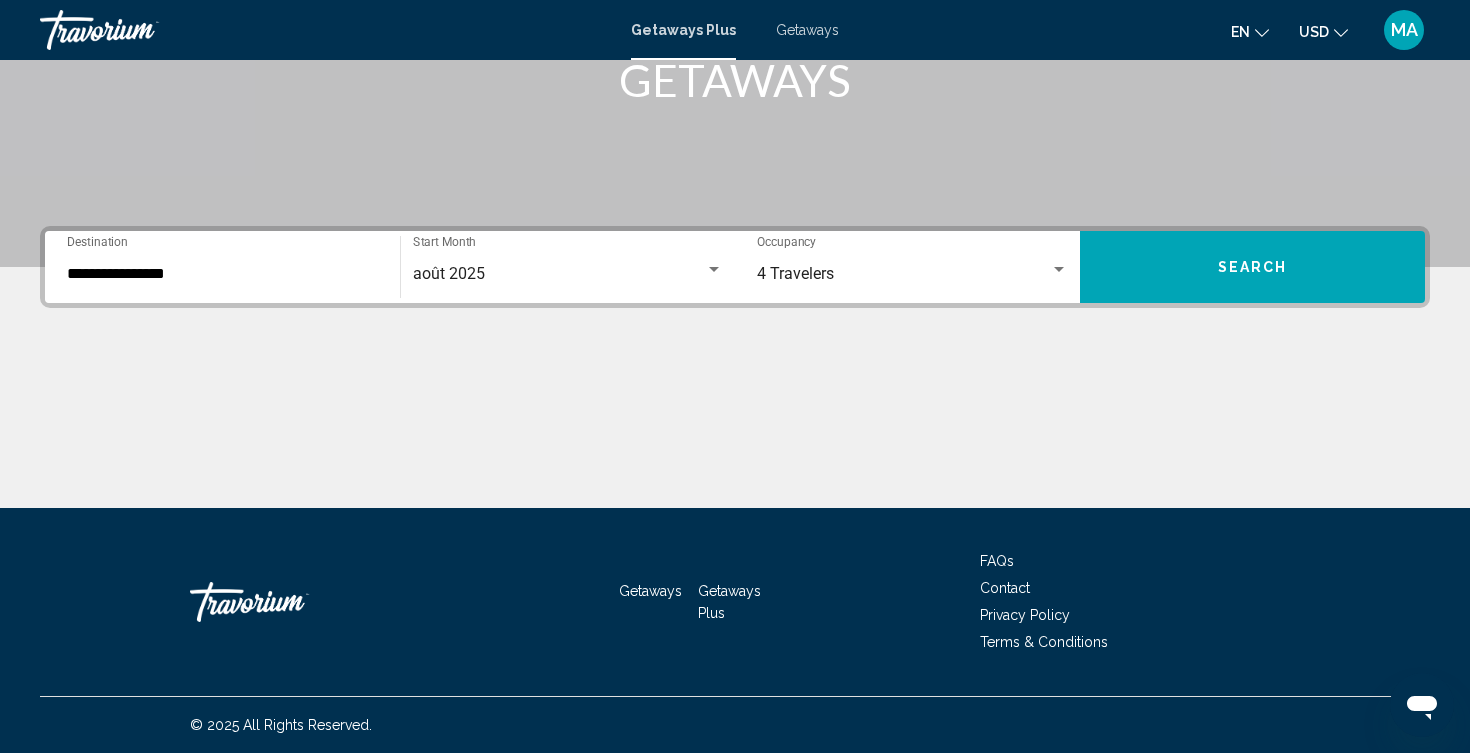 click on "Search" at bounding box center (1252, 267) 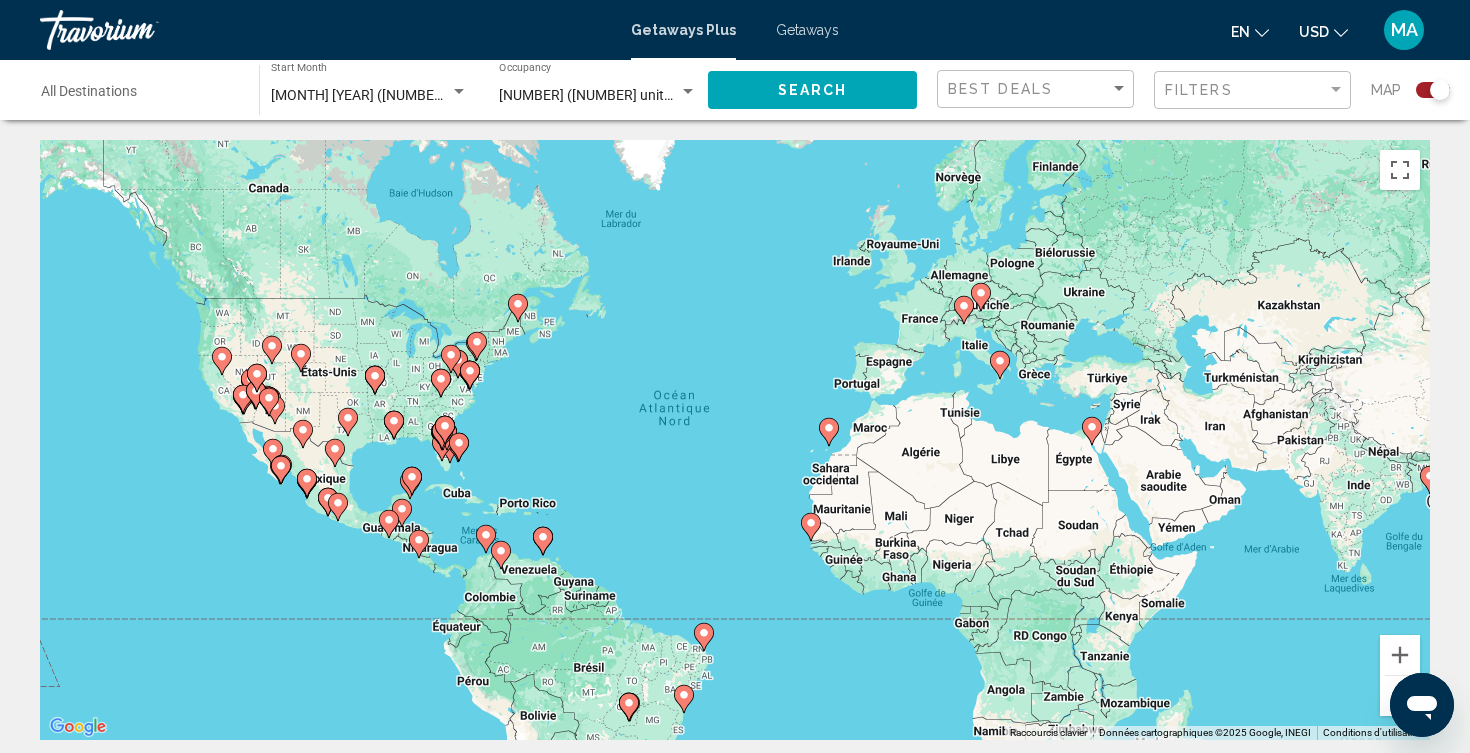 click 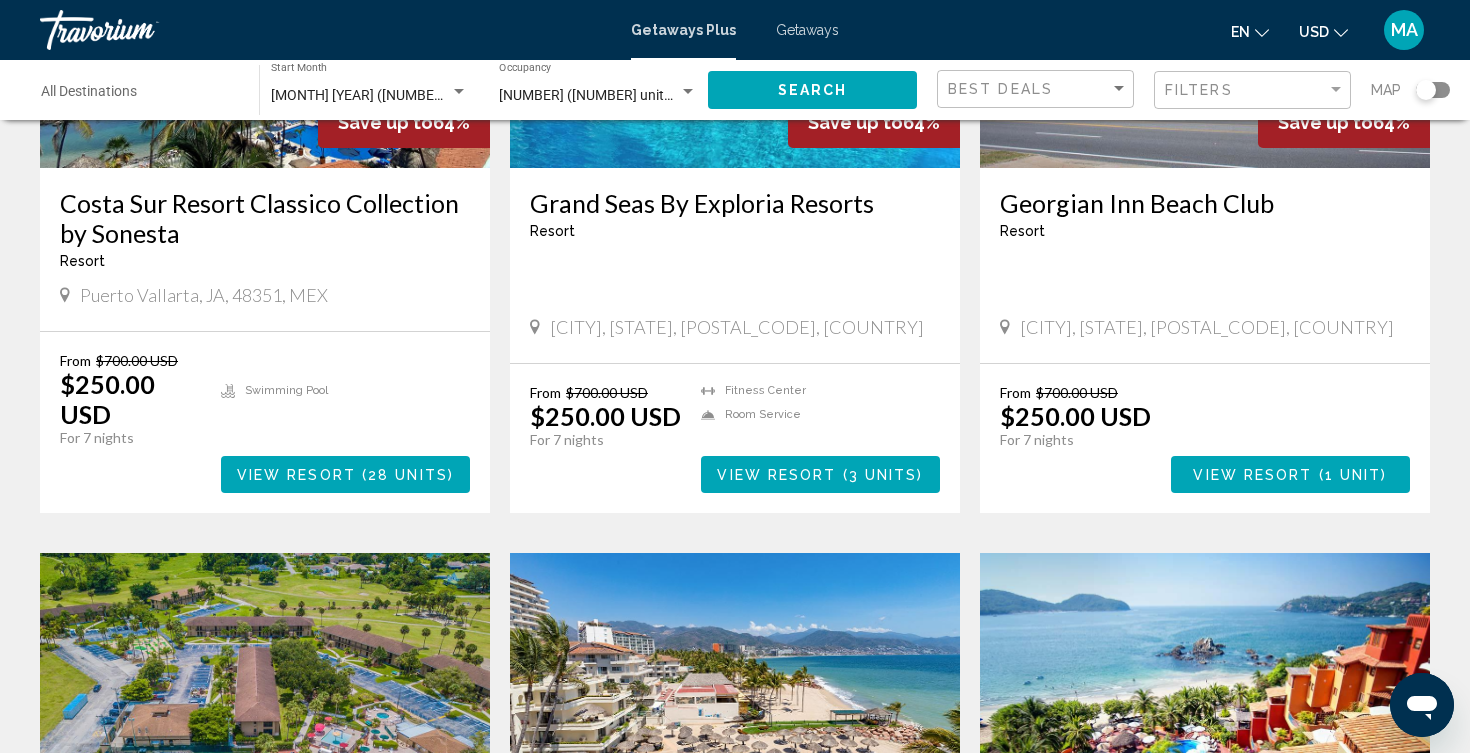 scroll, scrollTop: 1626, scrollLeft: 0, axis: vertical 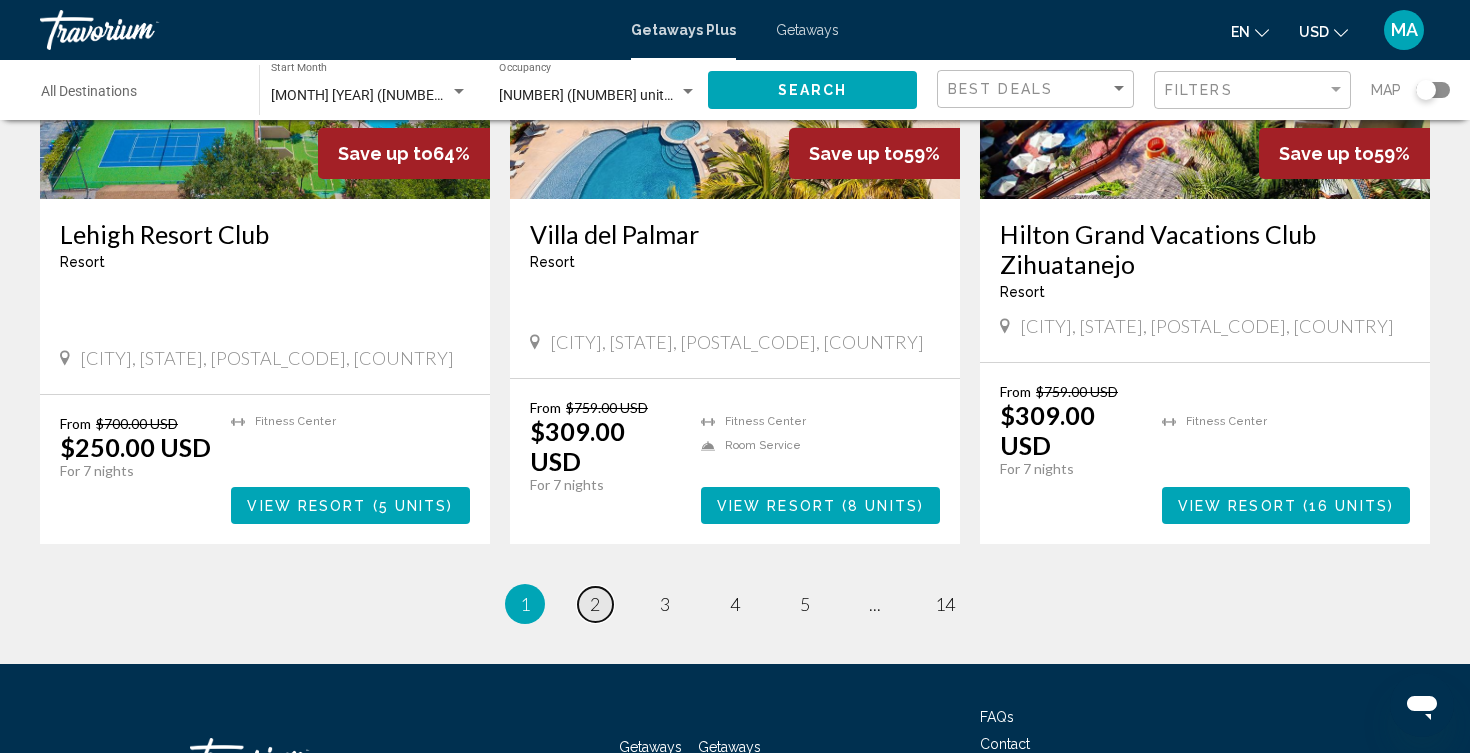 click on "2" at bounding box center (595, 604) 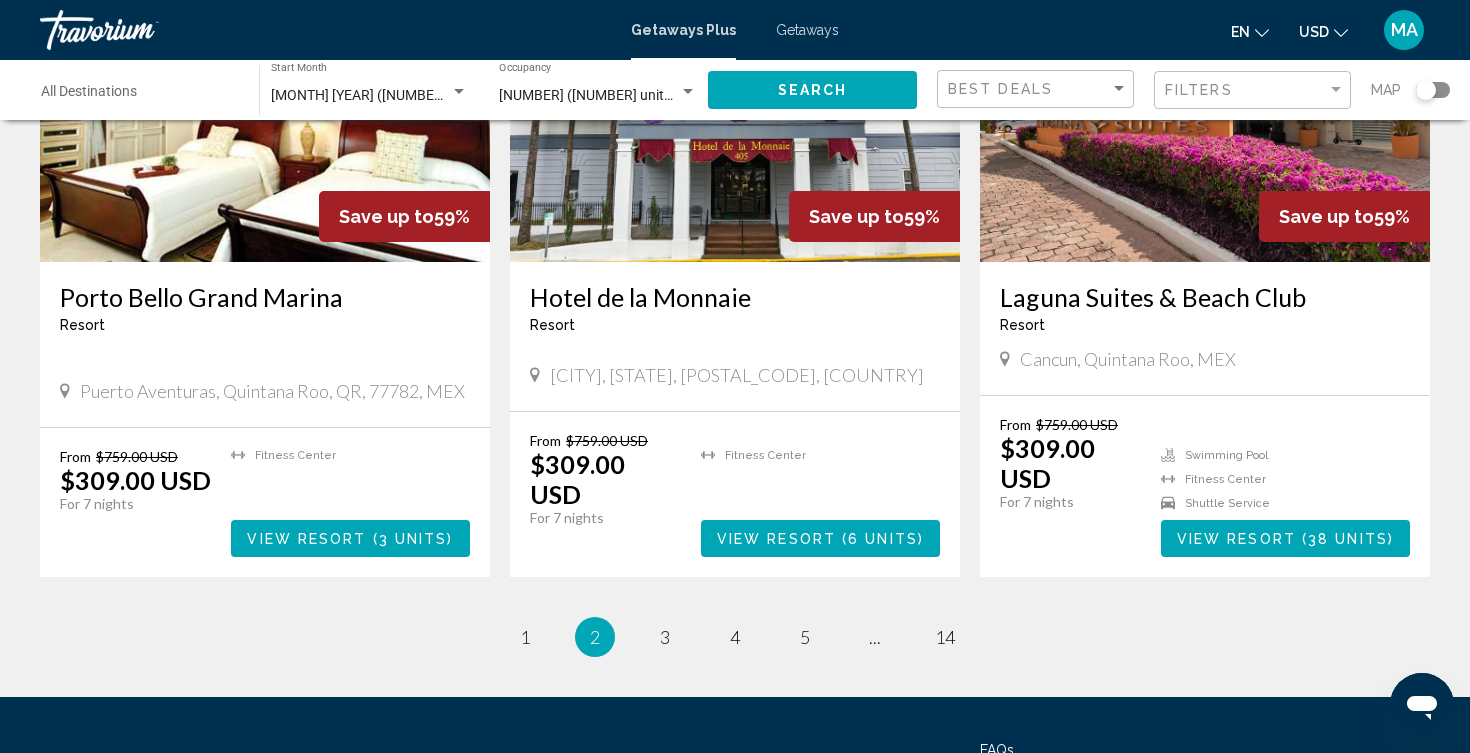 scroll, scrollTop: 2369, scrollLeft: 0, axis: vertical 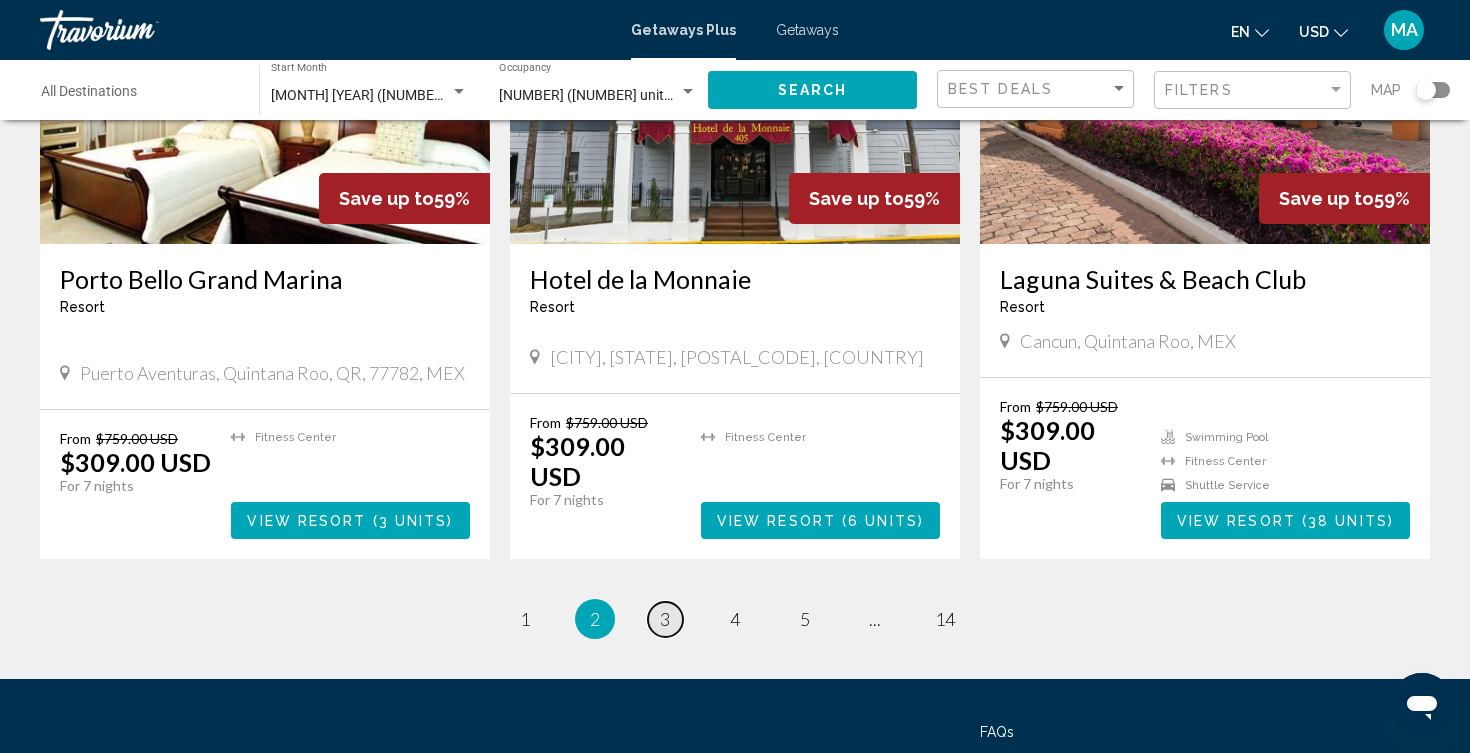 click on "3" at bounding box center (665, 619) 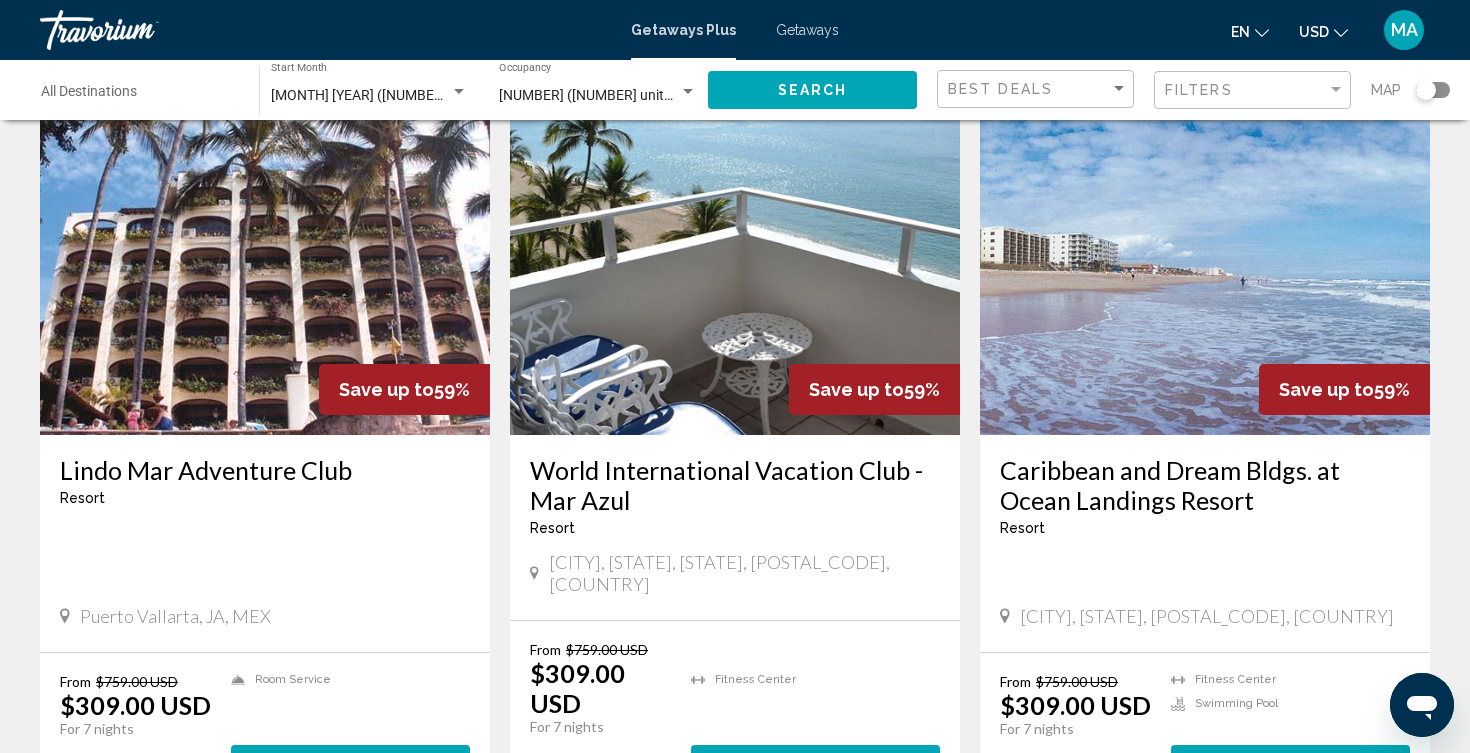 scroll, scrollTop: 99, scrollLeft: 0, axis: vertical 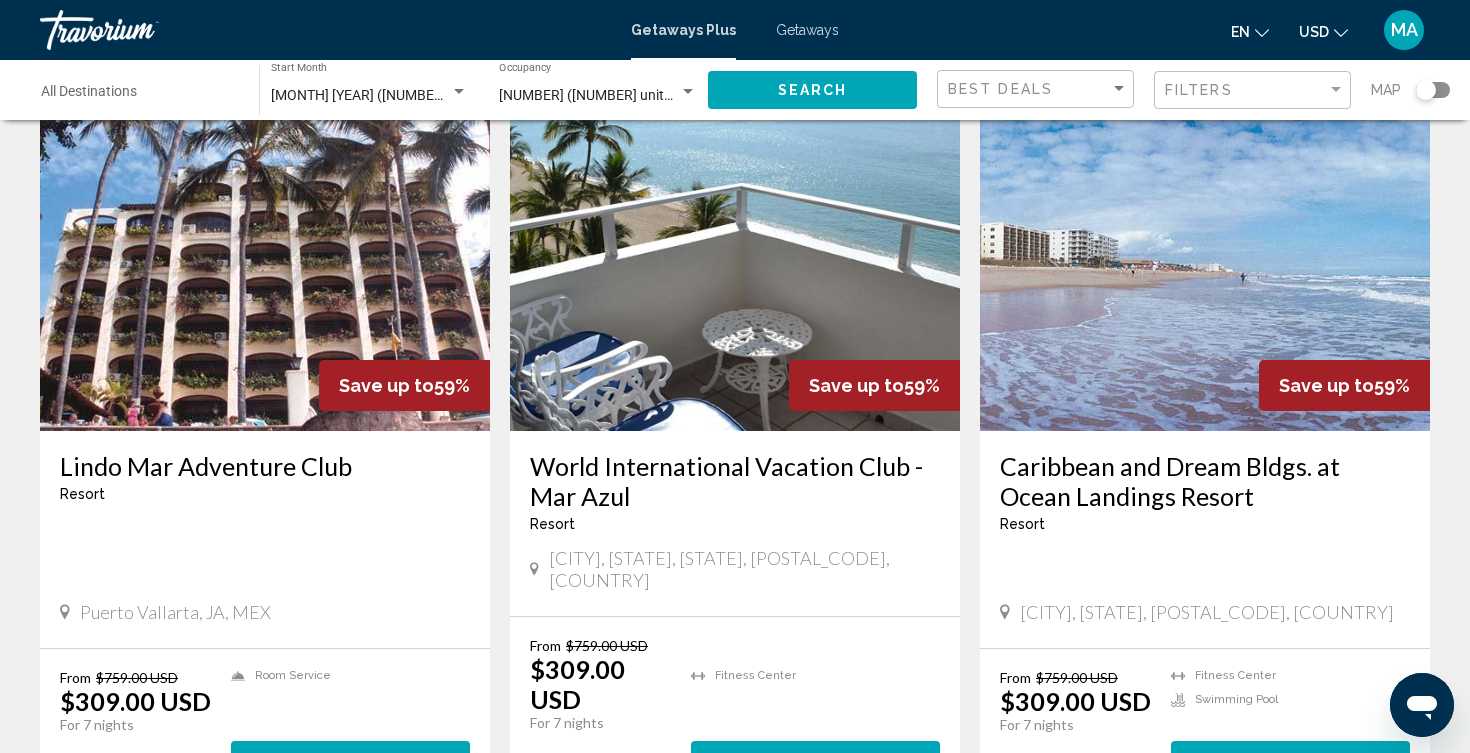 click on "Destination All Destinations" 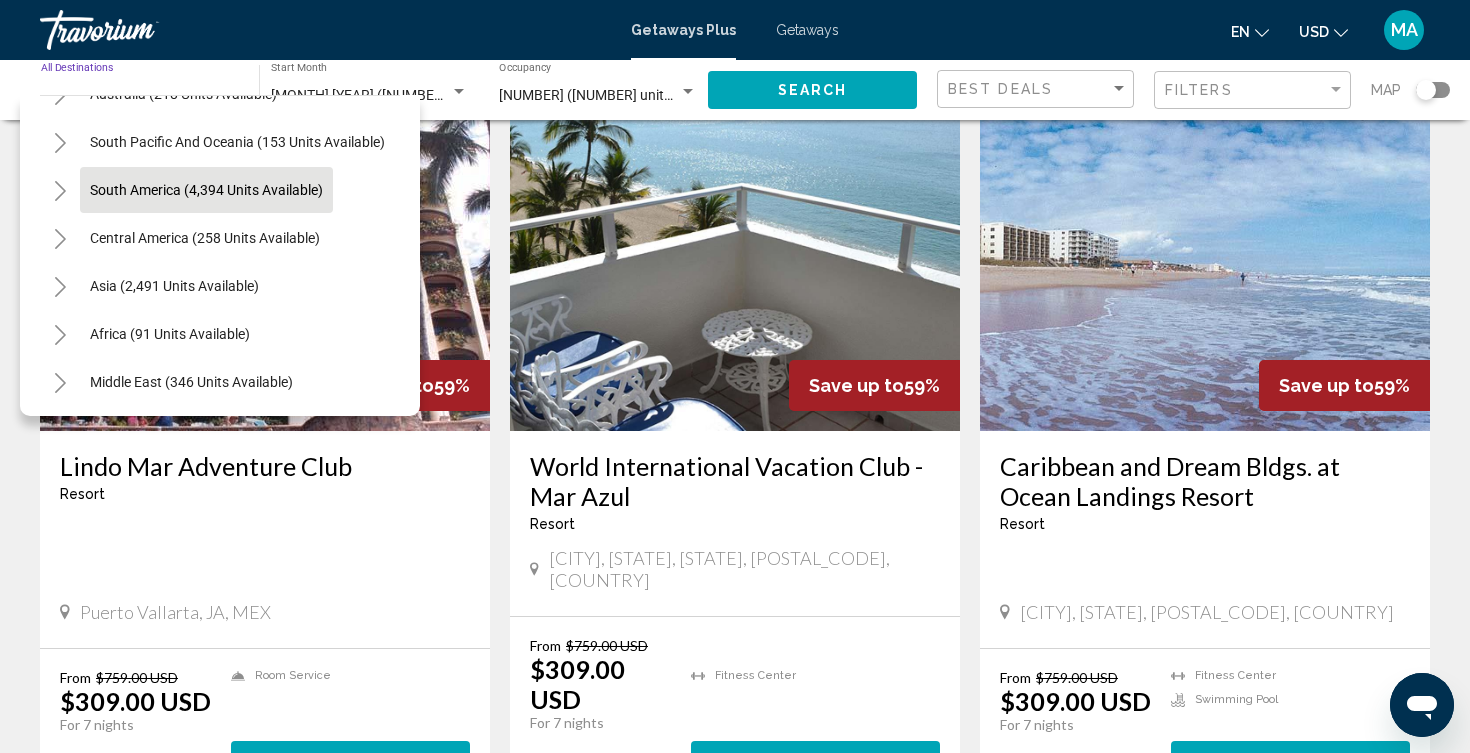 scroll, scrollTop: 324, scrollLeft: 0, axis: vertical 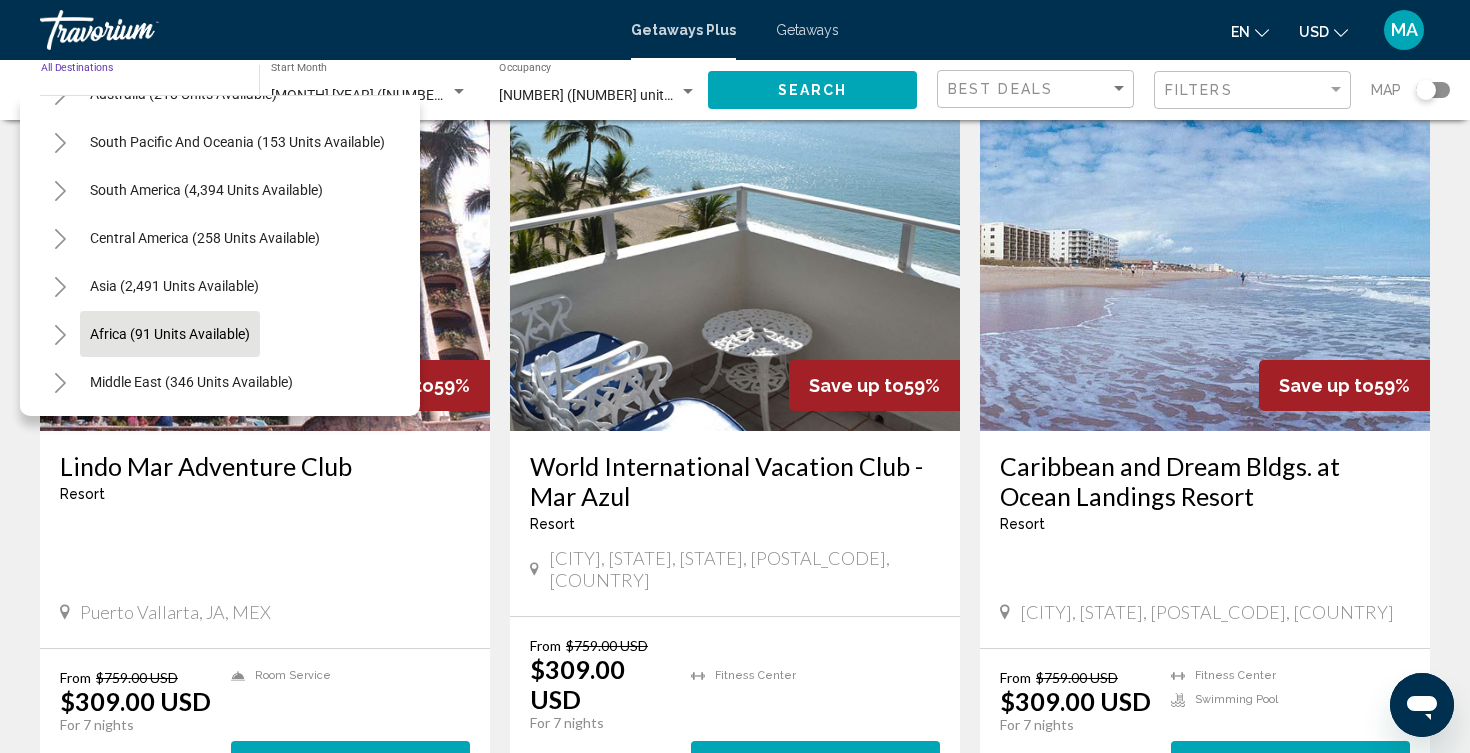 click on "Africa (91 units available)" at bounding box center [191, 382] 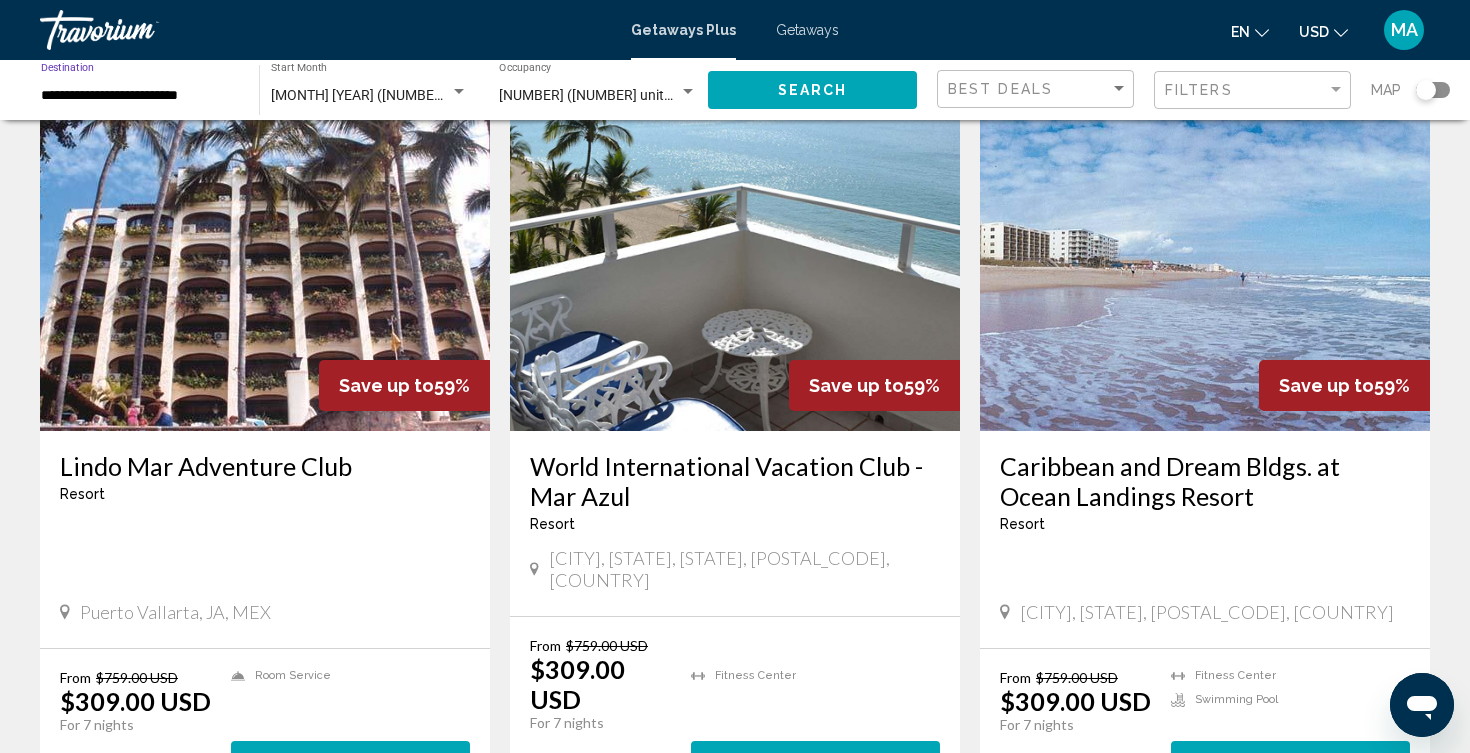 click on "Search" 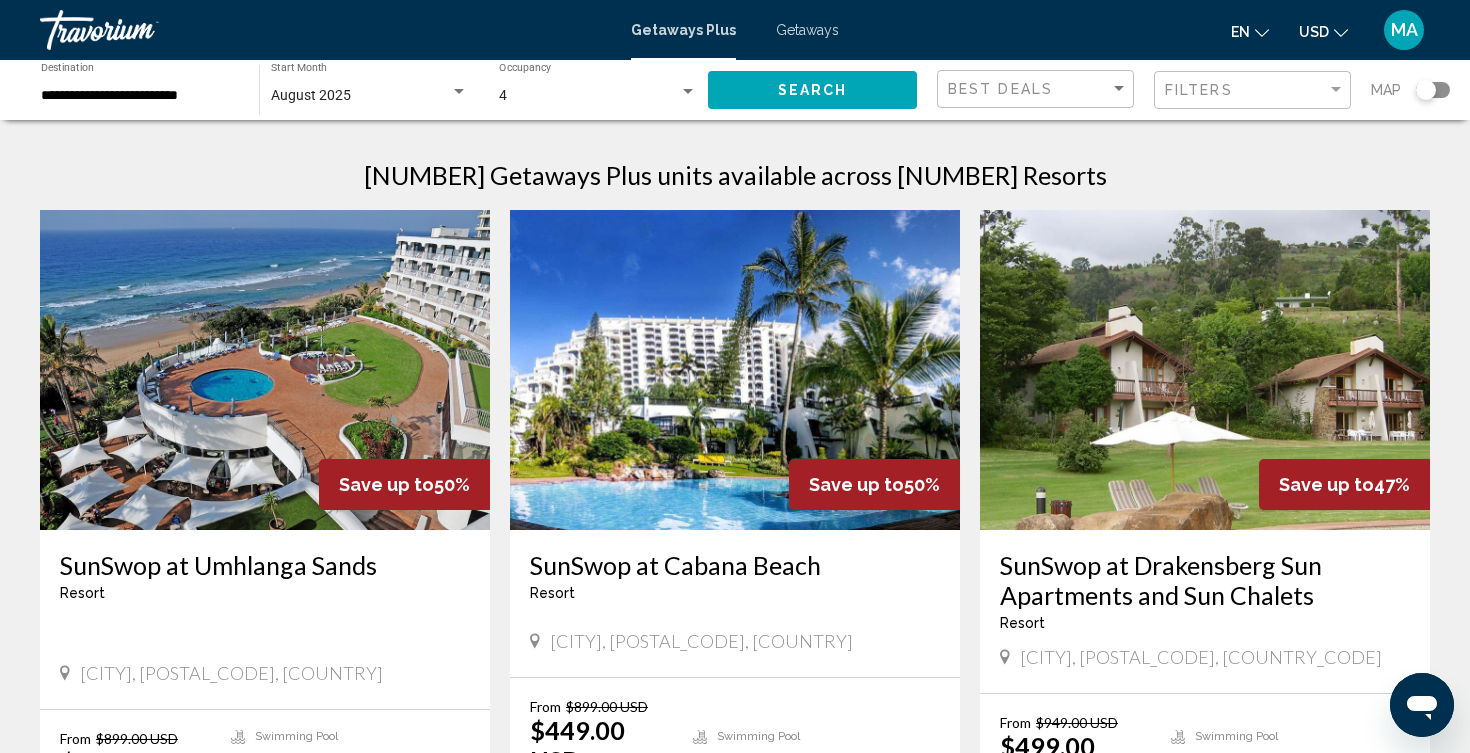 scroll, scrollTop: 0, scrollLeft: 0, axis: both 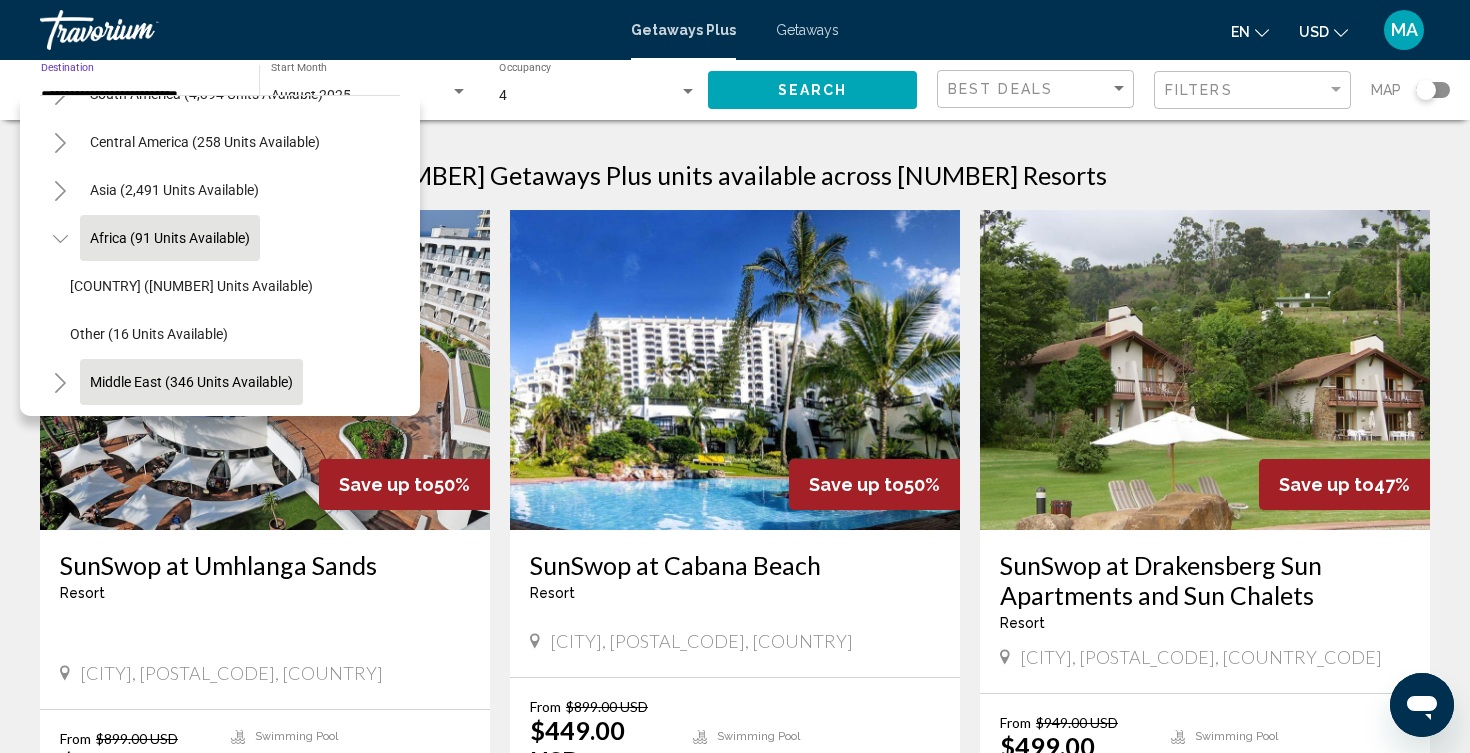 click on "Middle East (346 units available)" 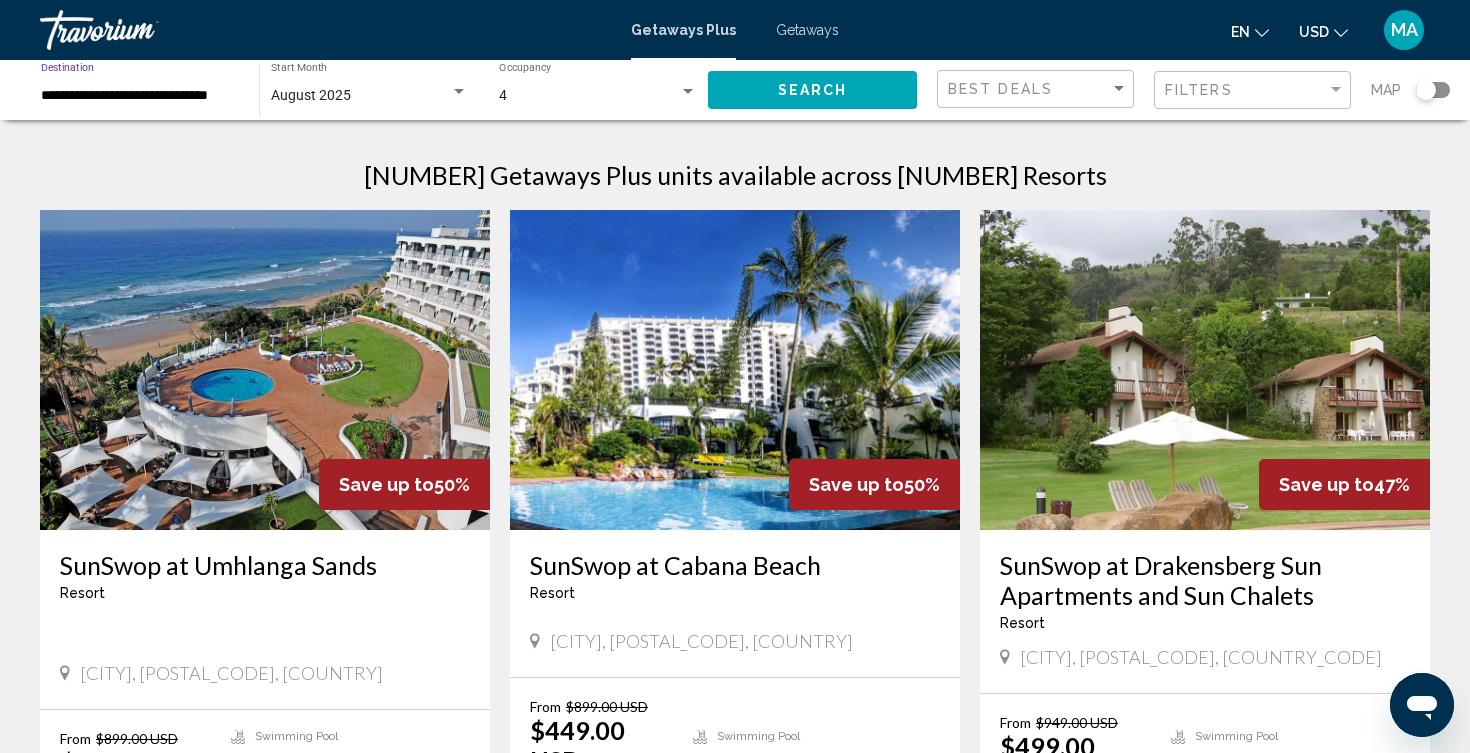 click on "Search" 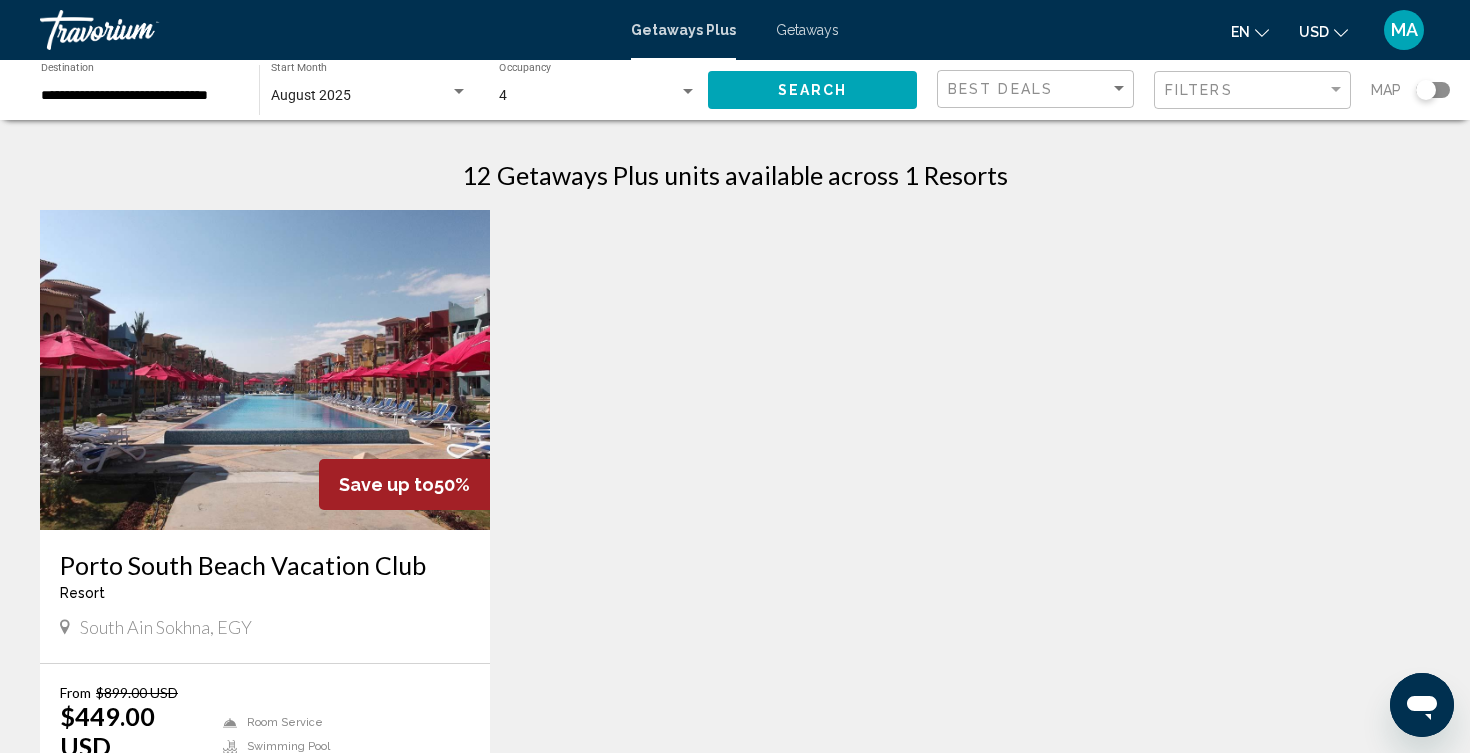 scroll, scrollTop: 0, scrollLeft: 0, axis: both 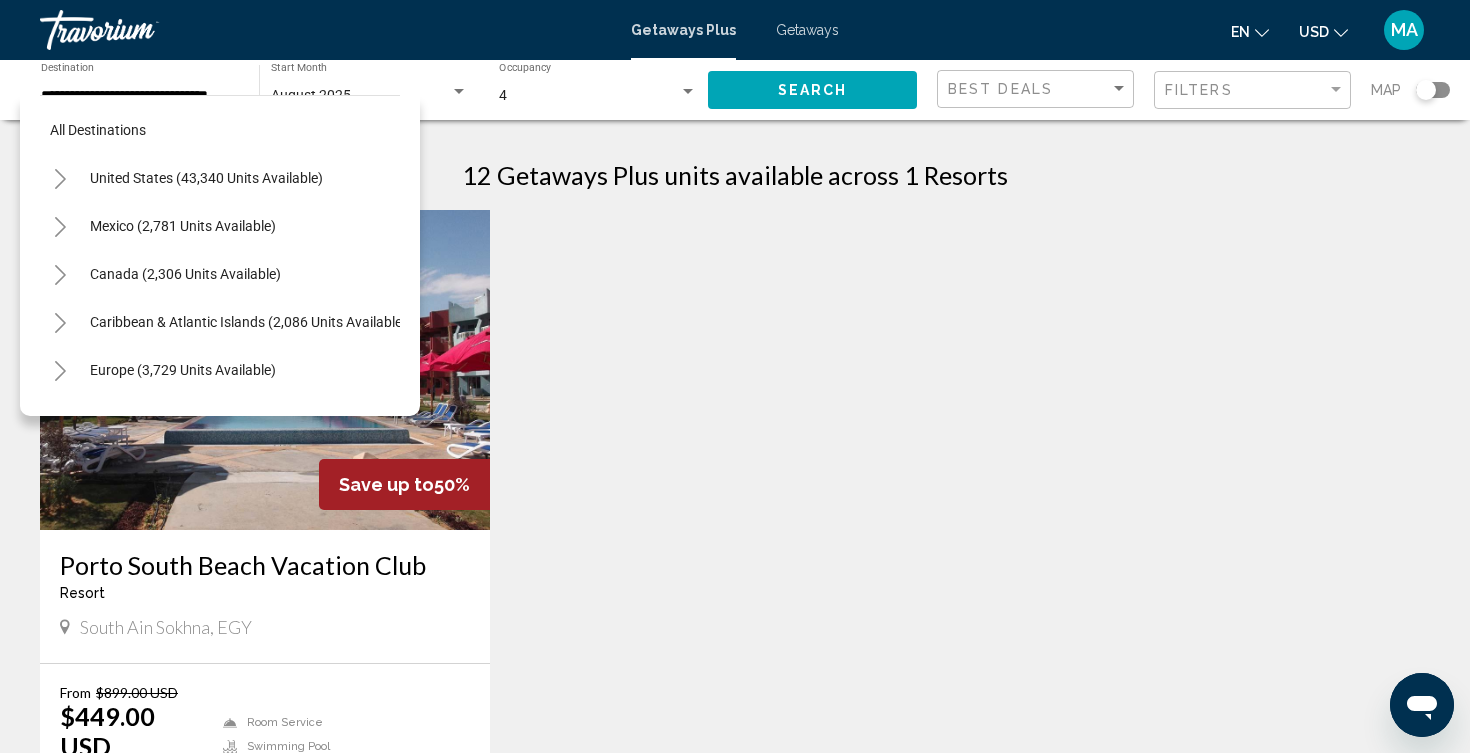 click on "Save up to  [PERCENTAGE]%   [RESORT_NAME]  Resort  -  This is an adults only resort
[CITY], [COUNTRY] From $[PRICE] [CURRENCY] $[PRICE] [CURRENCY] For [NUMBER] nights You save  $[PRICE] [CURRENCY]   temp  [NUMBER]
Room Service
Swimming Pool
Fitness Center View Resort    ( [NUMBER] units )  No results based on your filters." at bounding box center (735, 547) 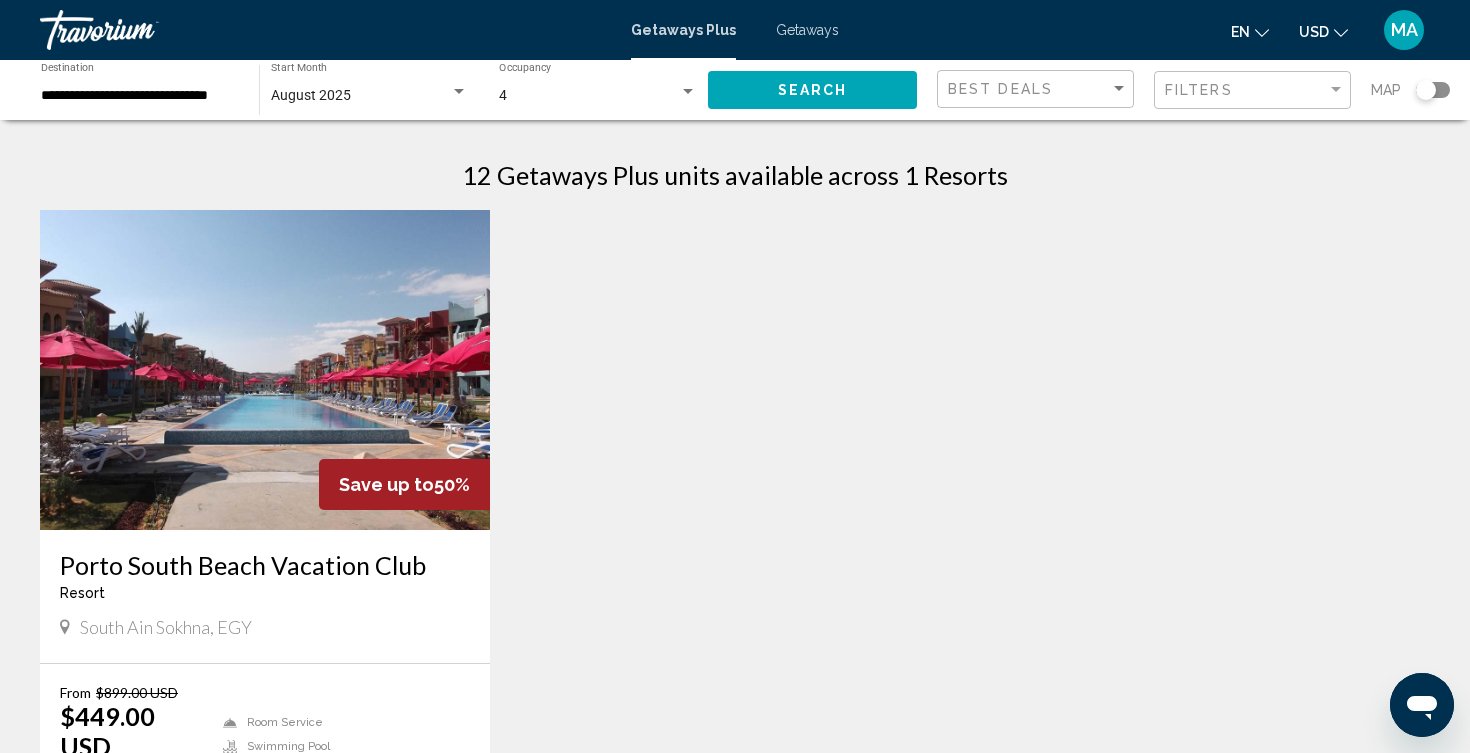 click on "**********" 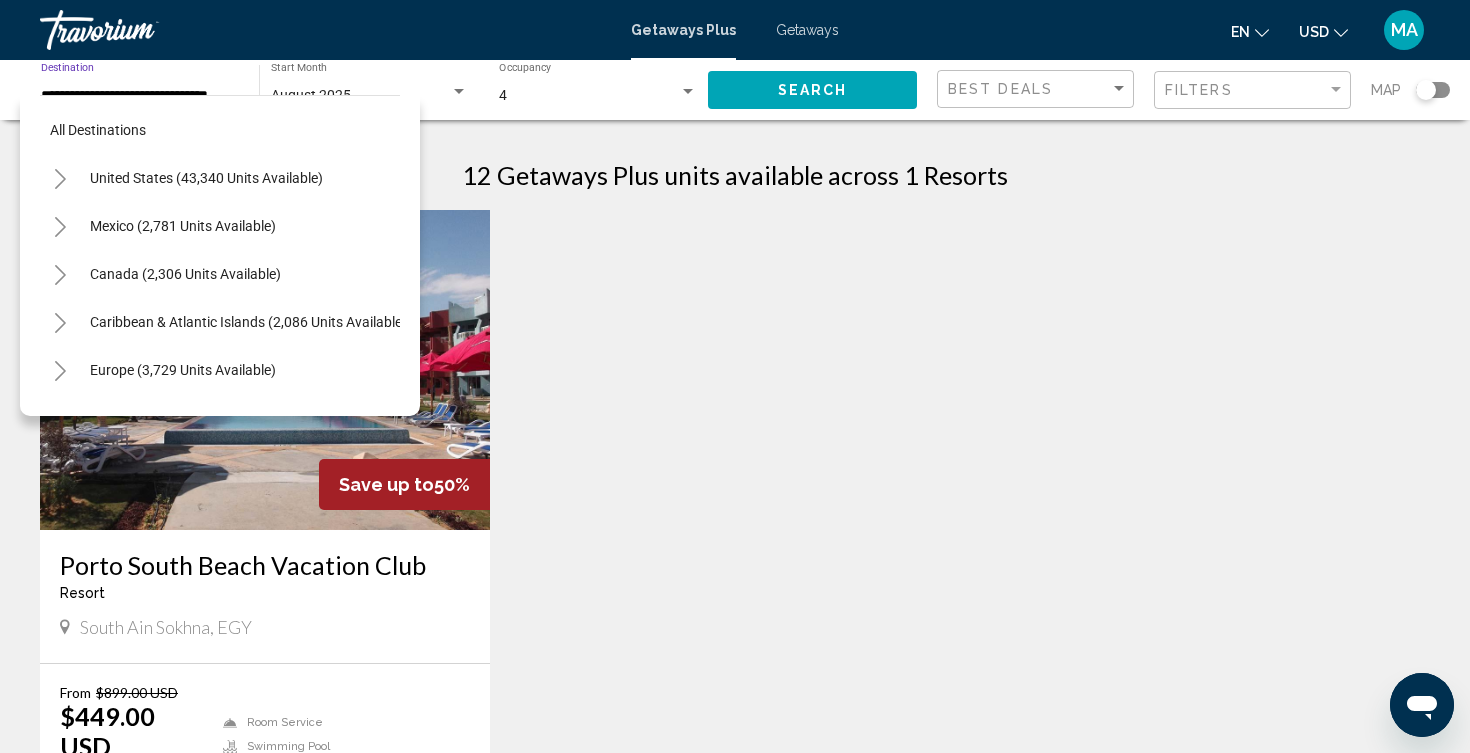 scroll, scrollTop: 0, scrollLeft: 0, axis: both 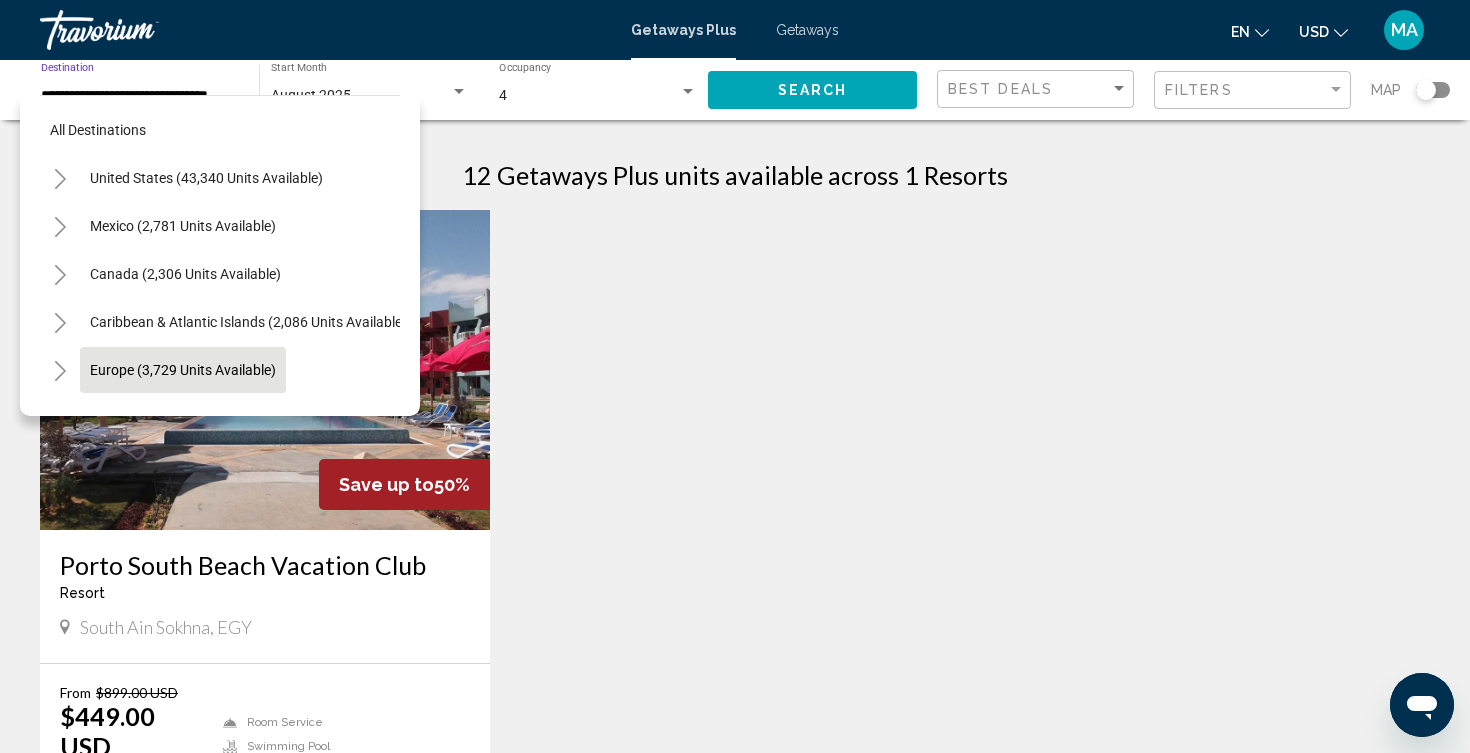click on "Europe (3,729 units available)" at bounding box center [183, 418] 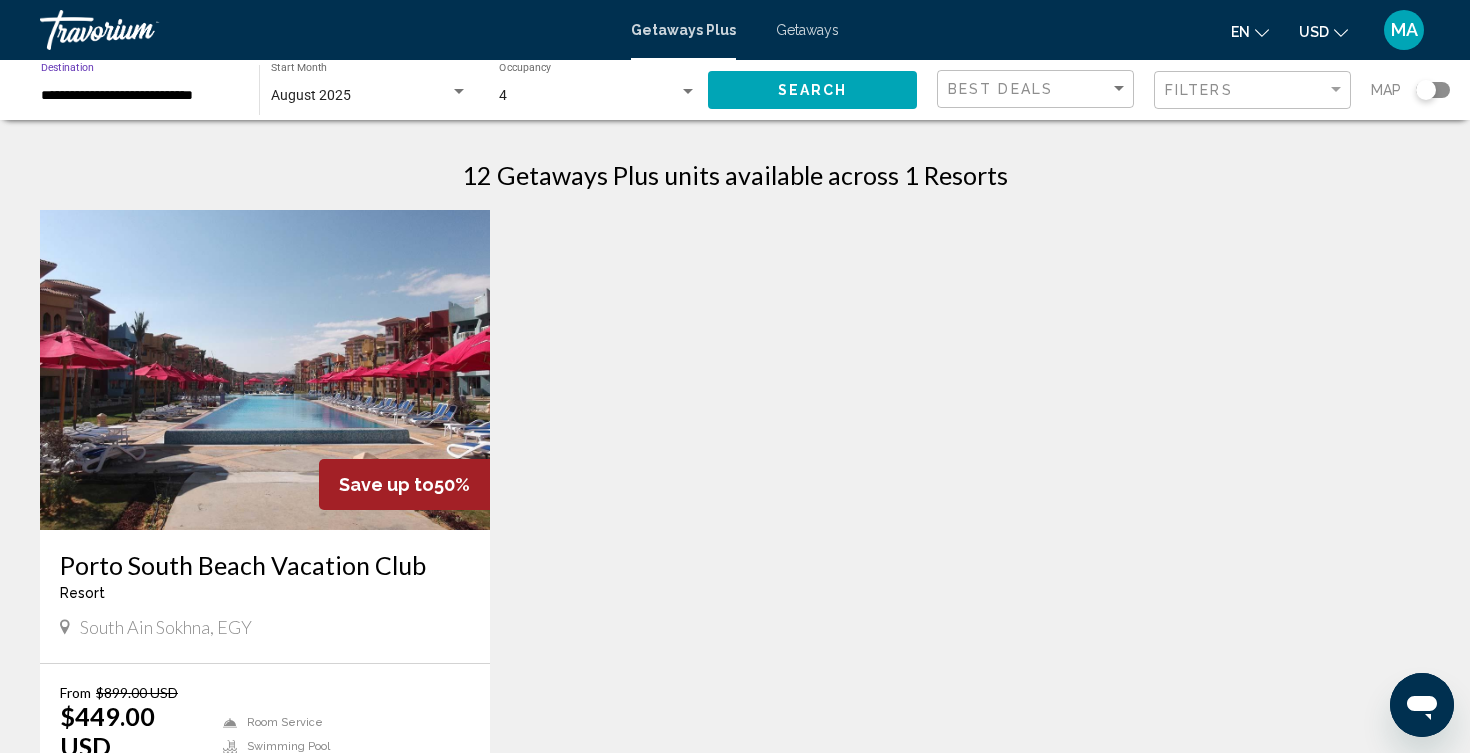 click on "**********" at bounding box center (735, 482) 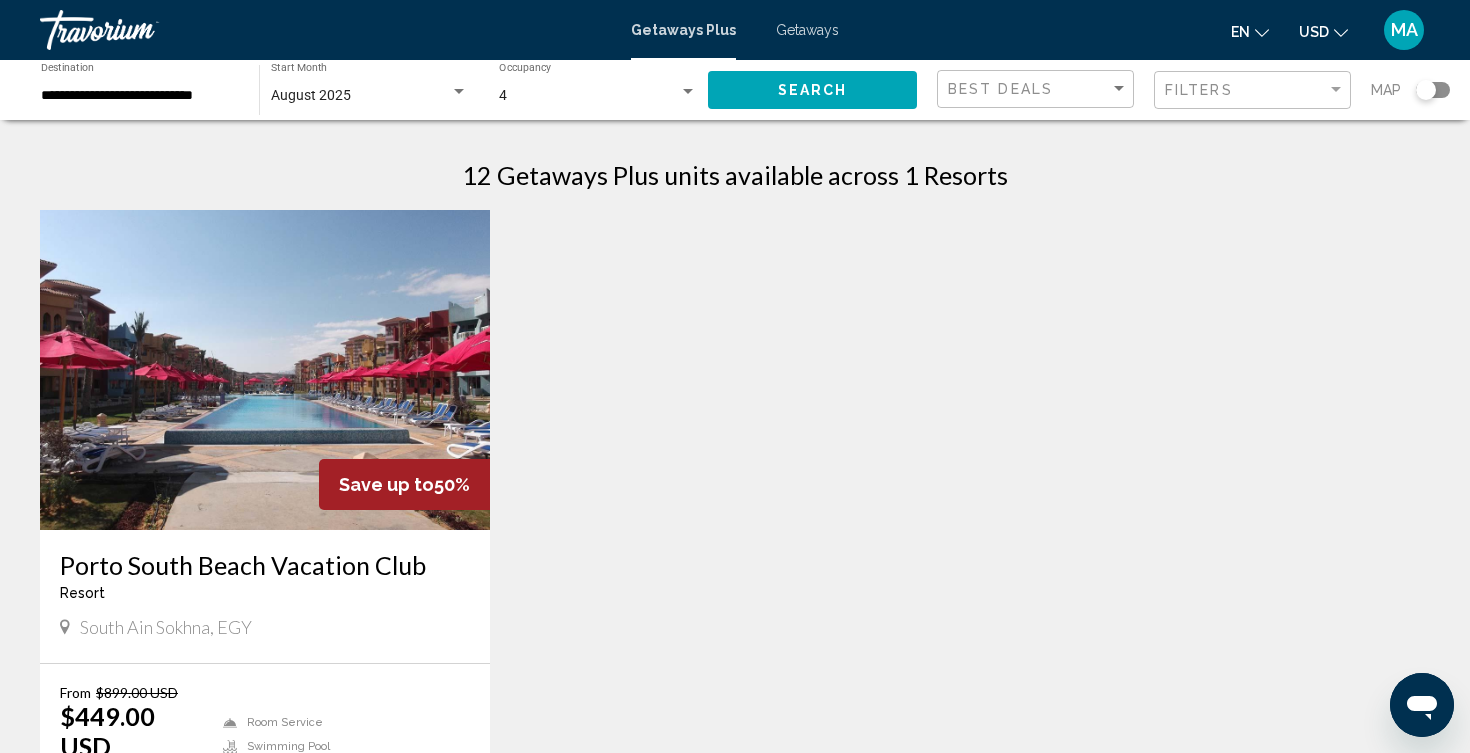 click on "**********" 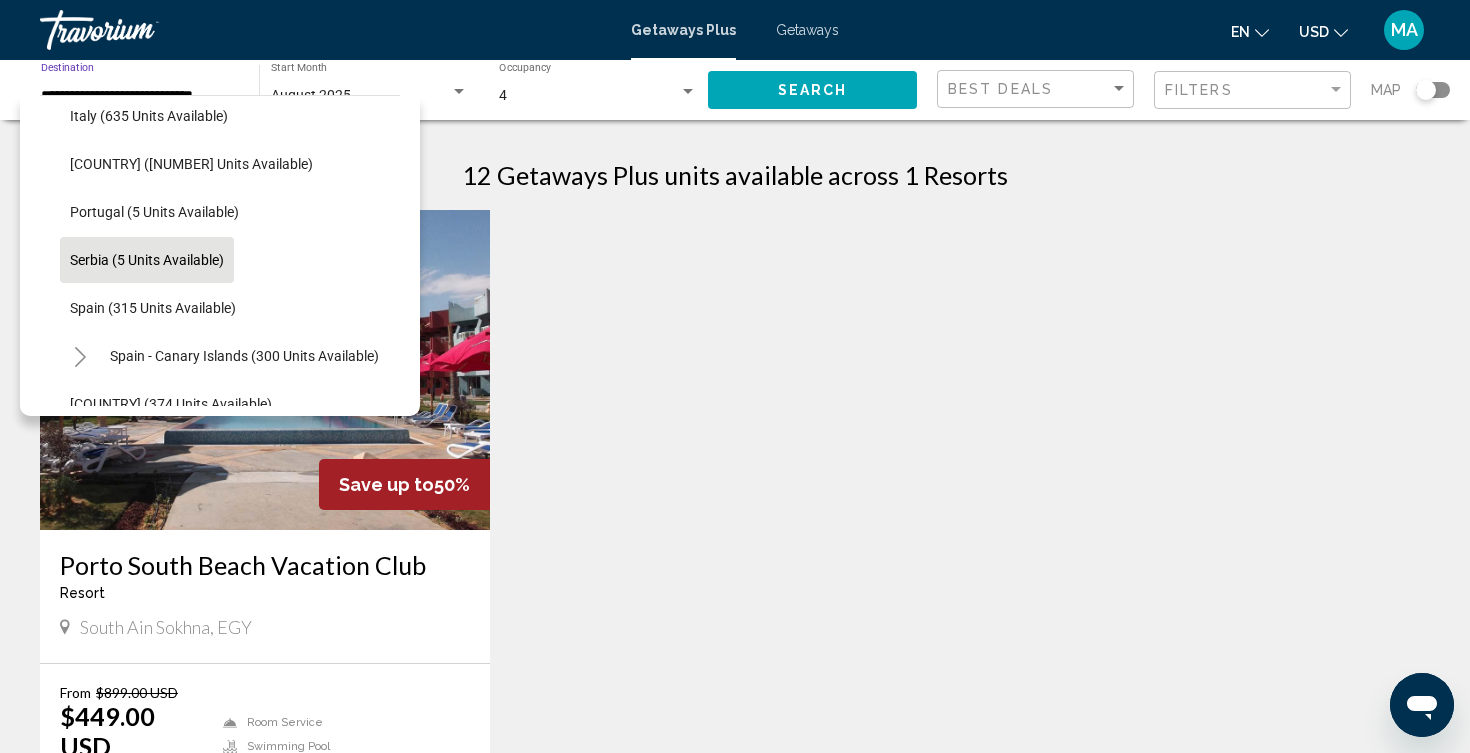 scroll, scrollTop: 639, scrollLeft: 0, axis: vertical 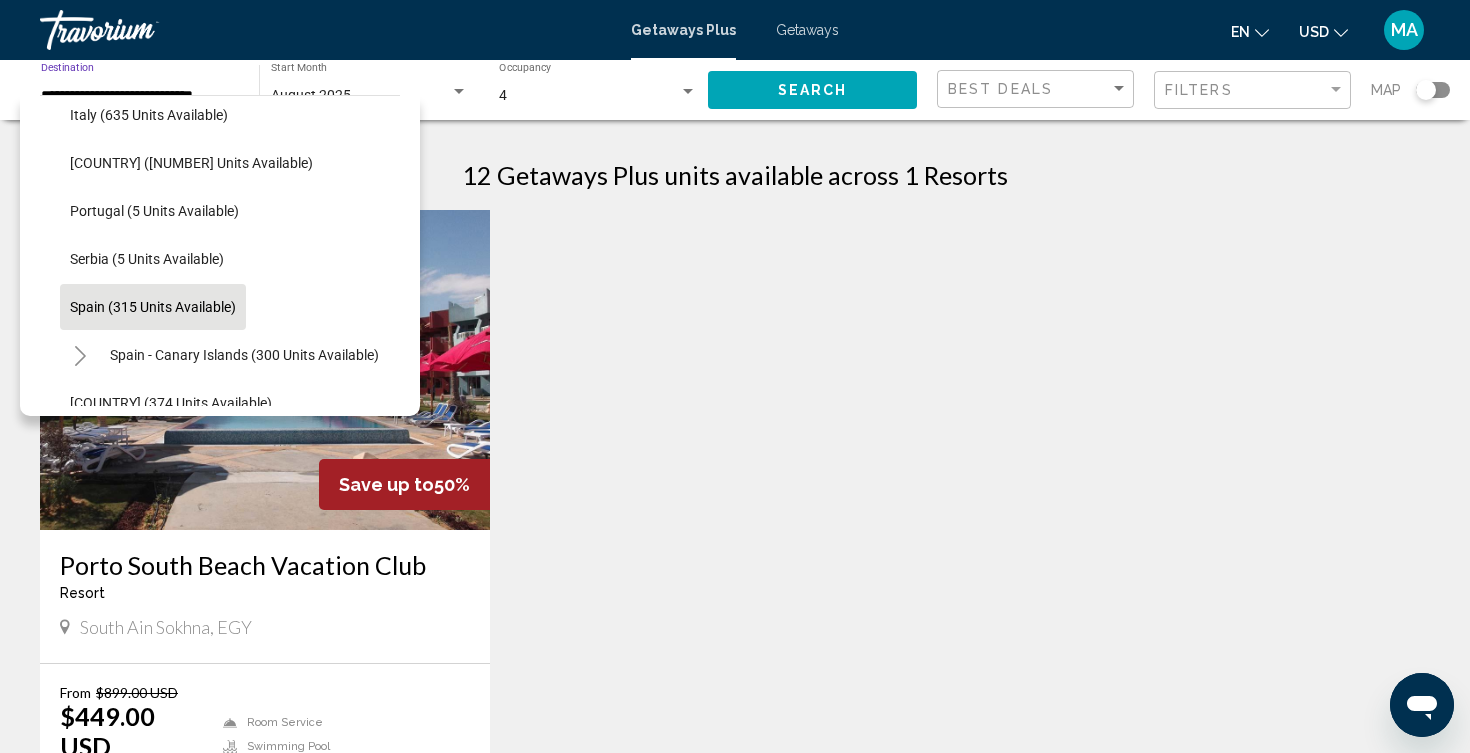 click on "Spain (315 units available)" 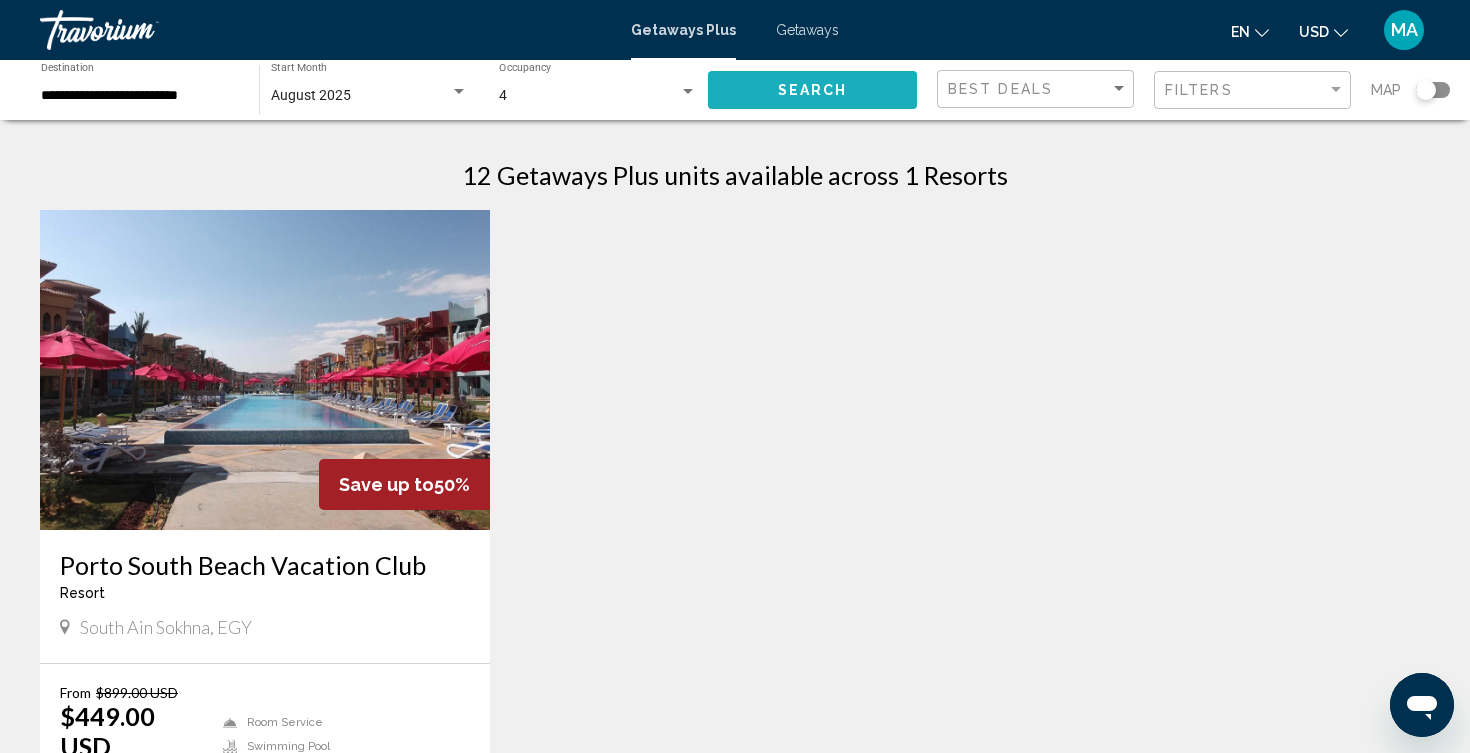 click on "Search" 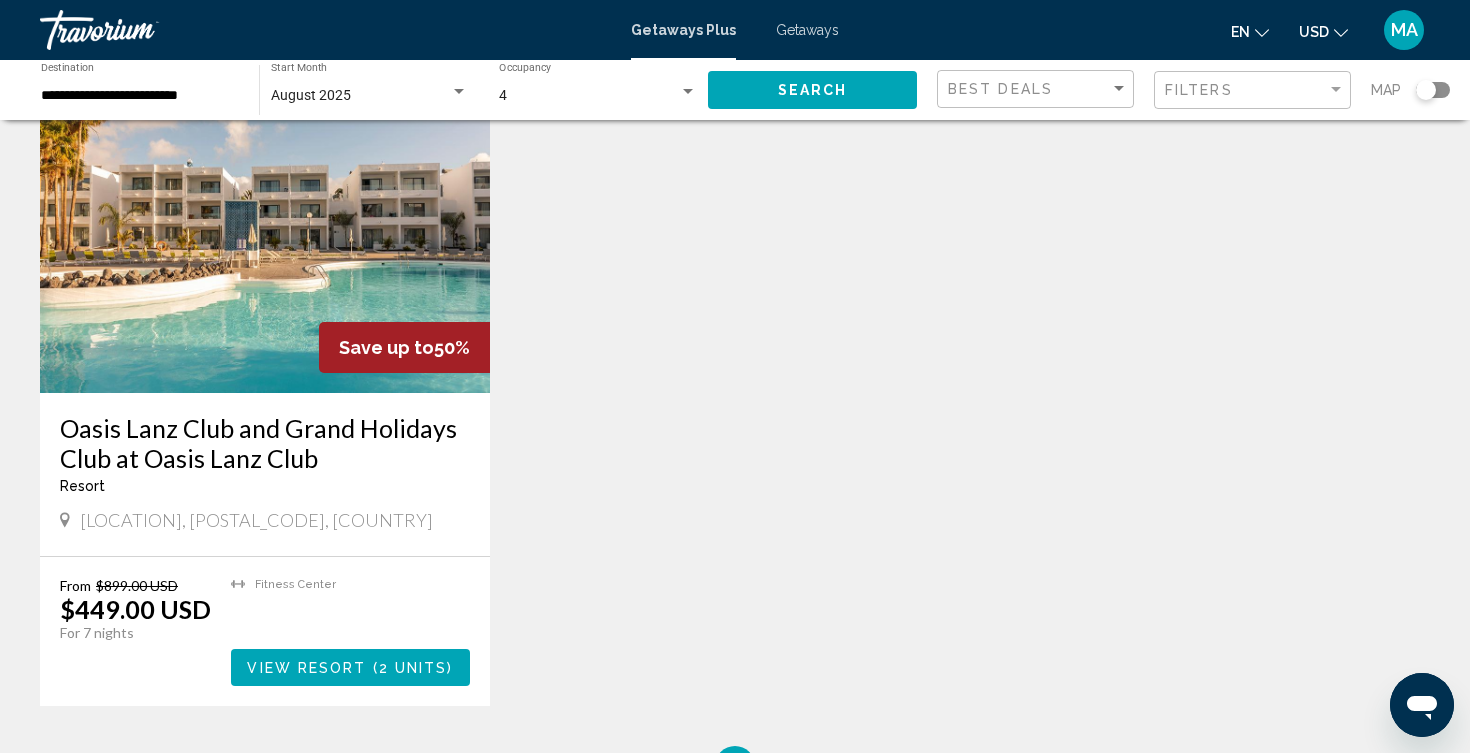 scroll, scrollTop: 153, scrollLeft: 0, axis: vertical 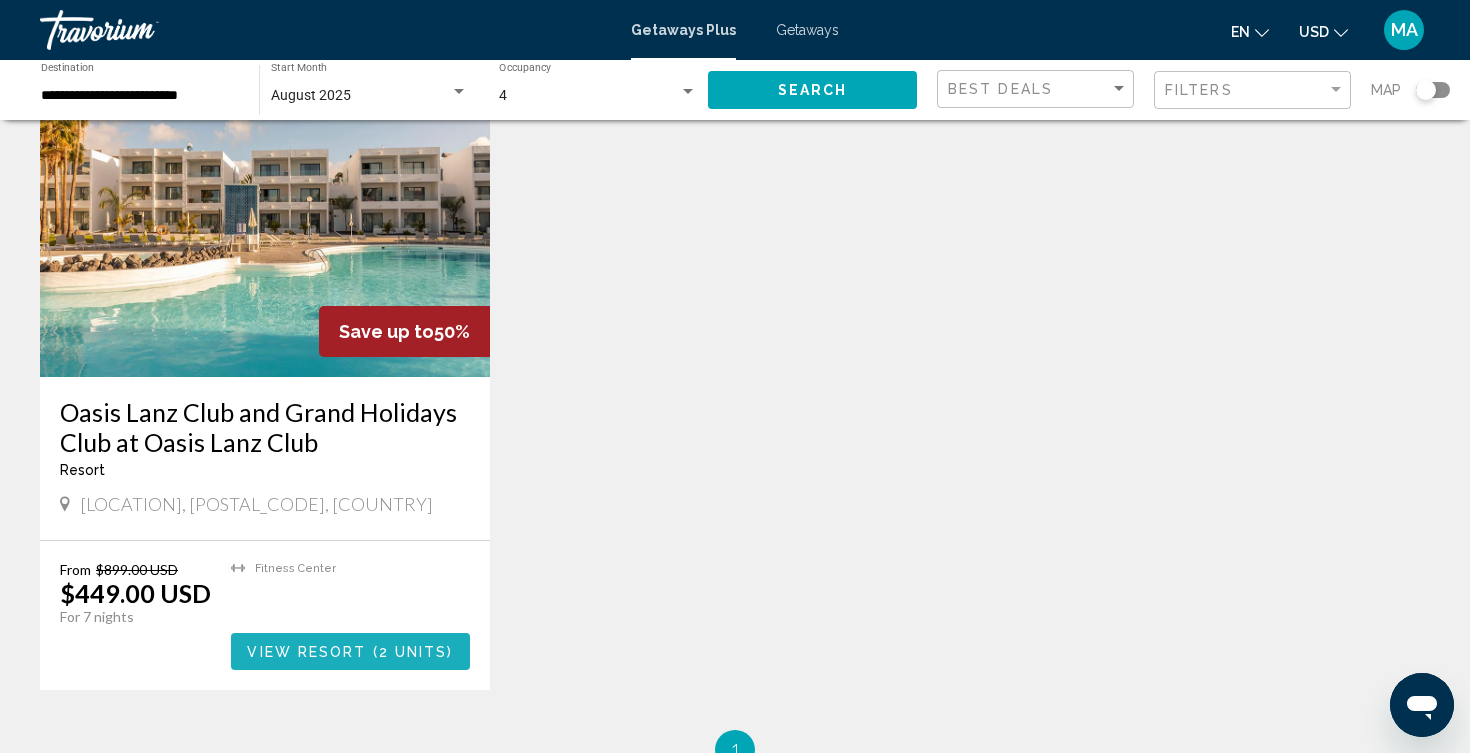 click on "View Resort" at bounding box center (306, 652) 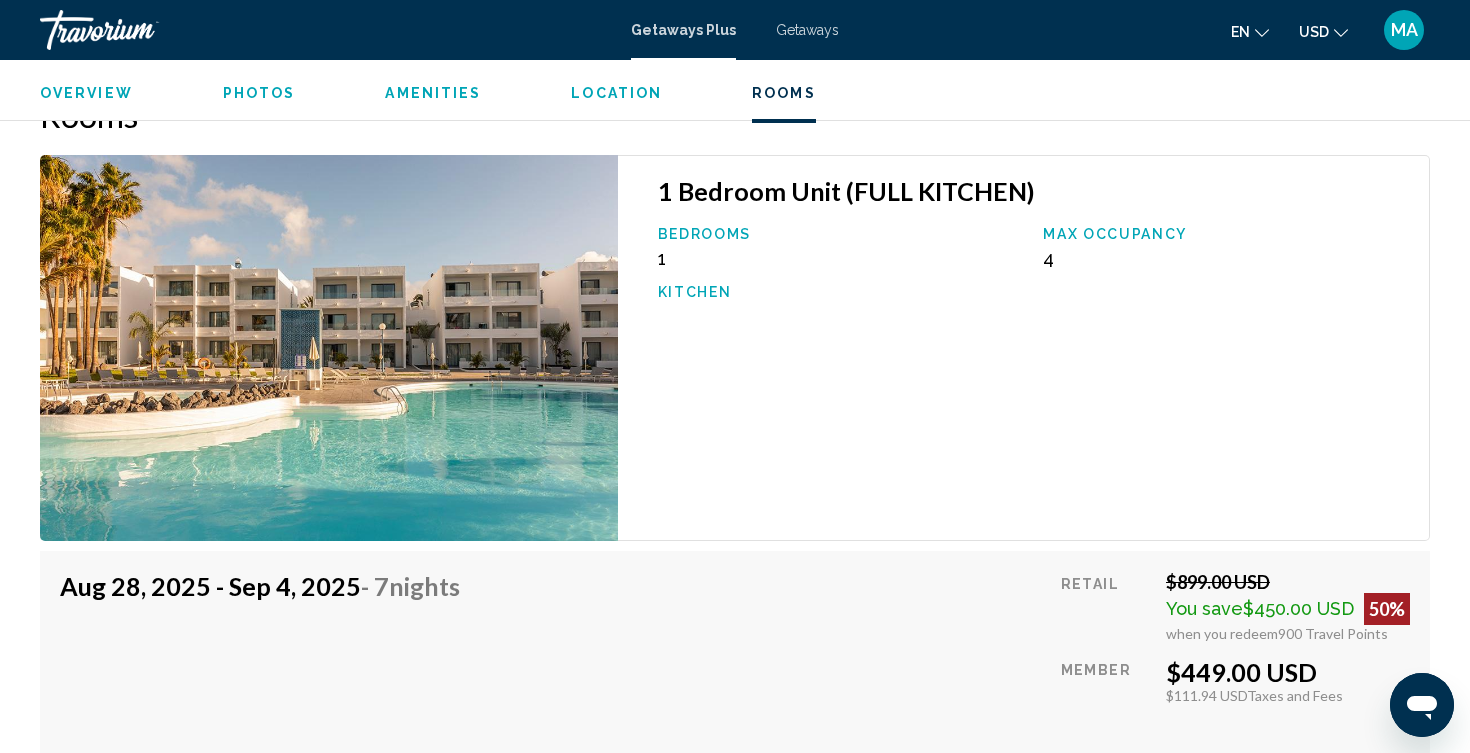 scroll, scrollTop: 2891, scrollLeft: 0, axis: vertical 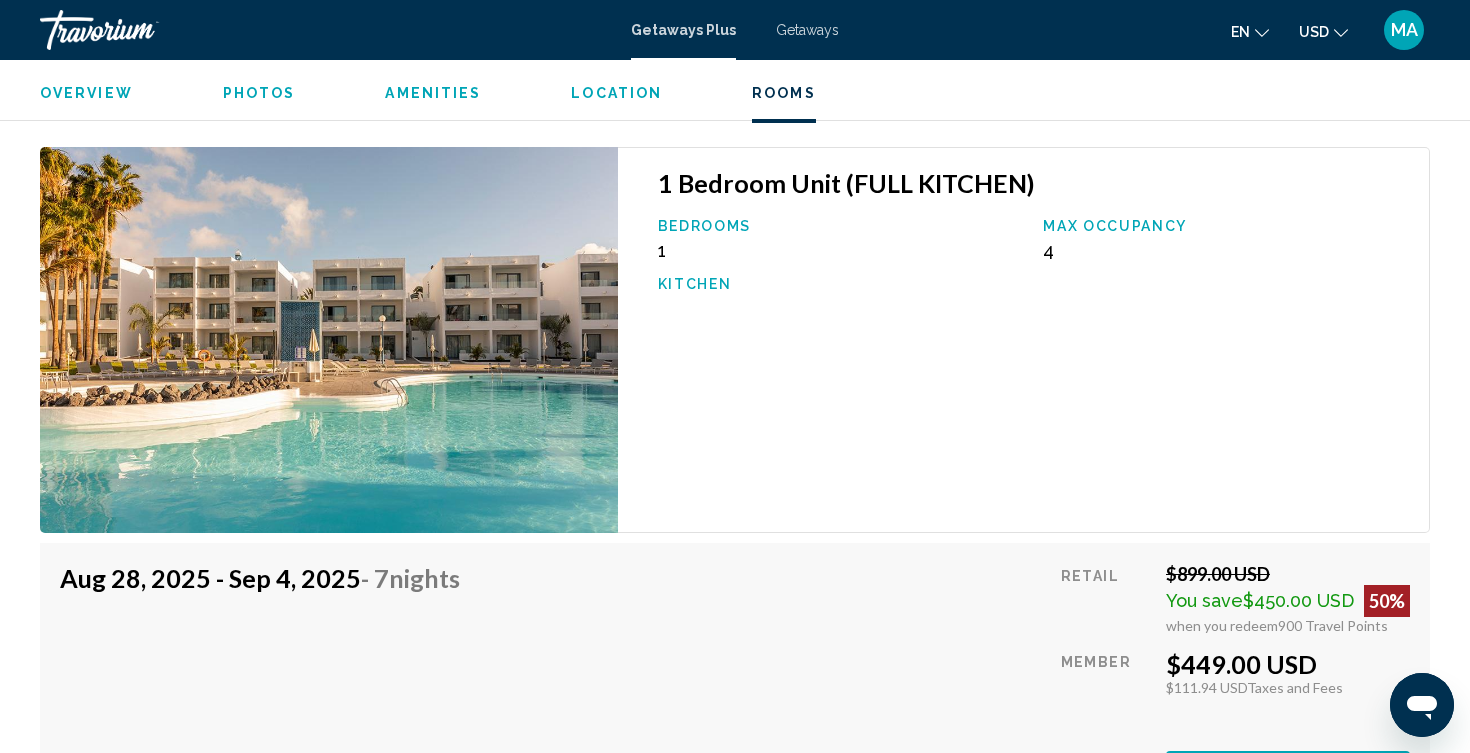 click at bounding box center [329, 340] 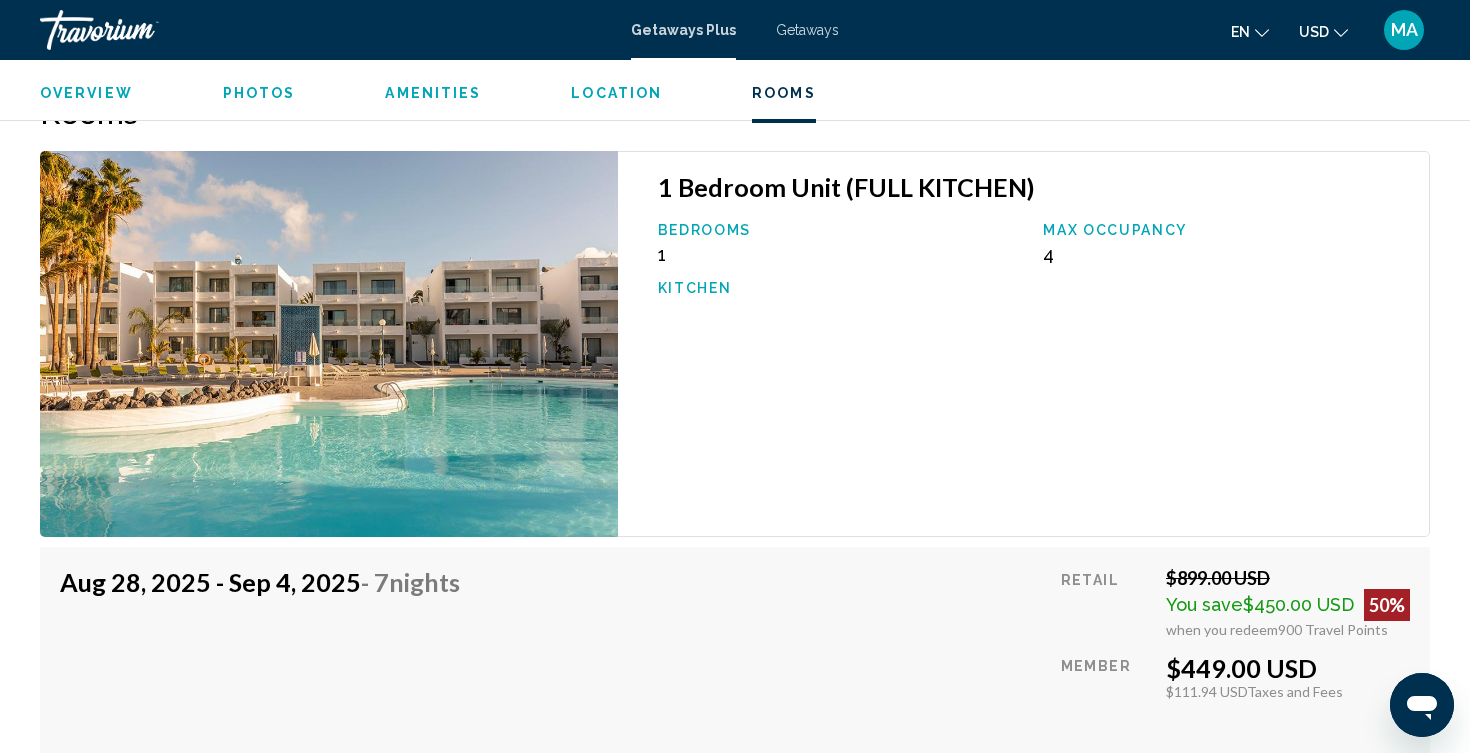 scroll, scrollTop: 2880, scrollLeft: 0, axis: vertical 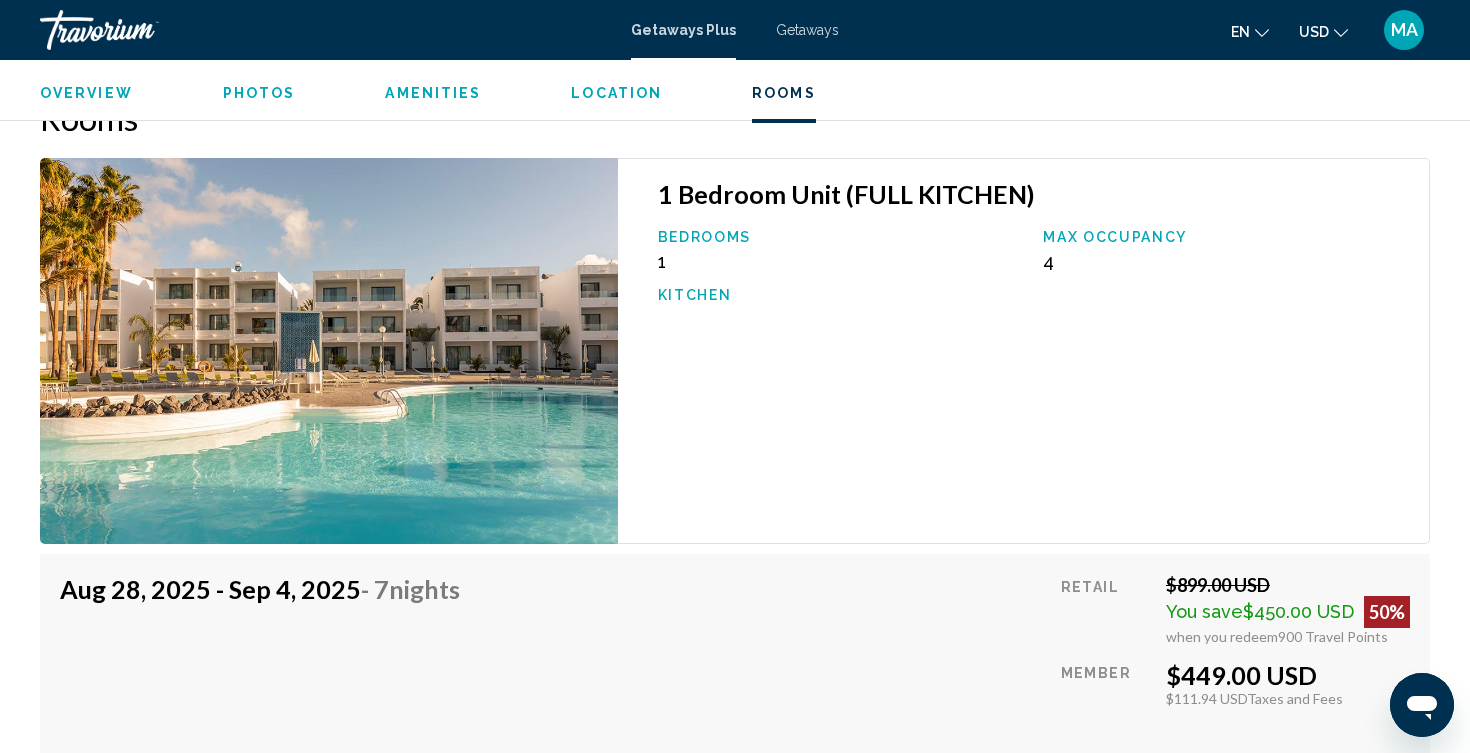 click at bounding box center (329, 351) 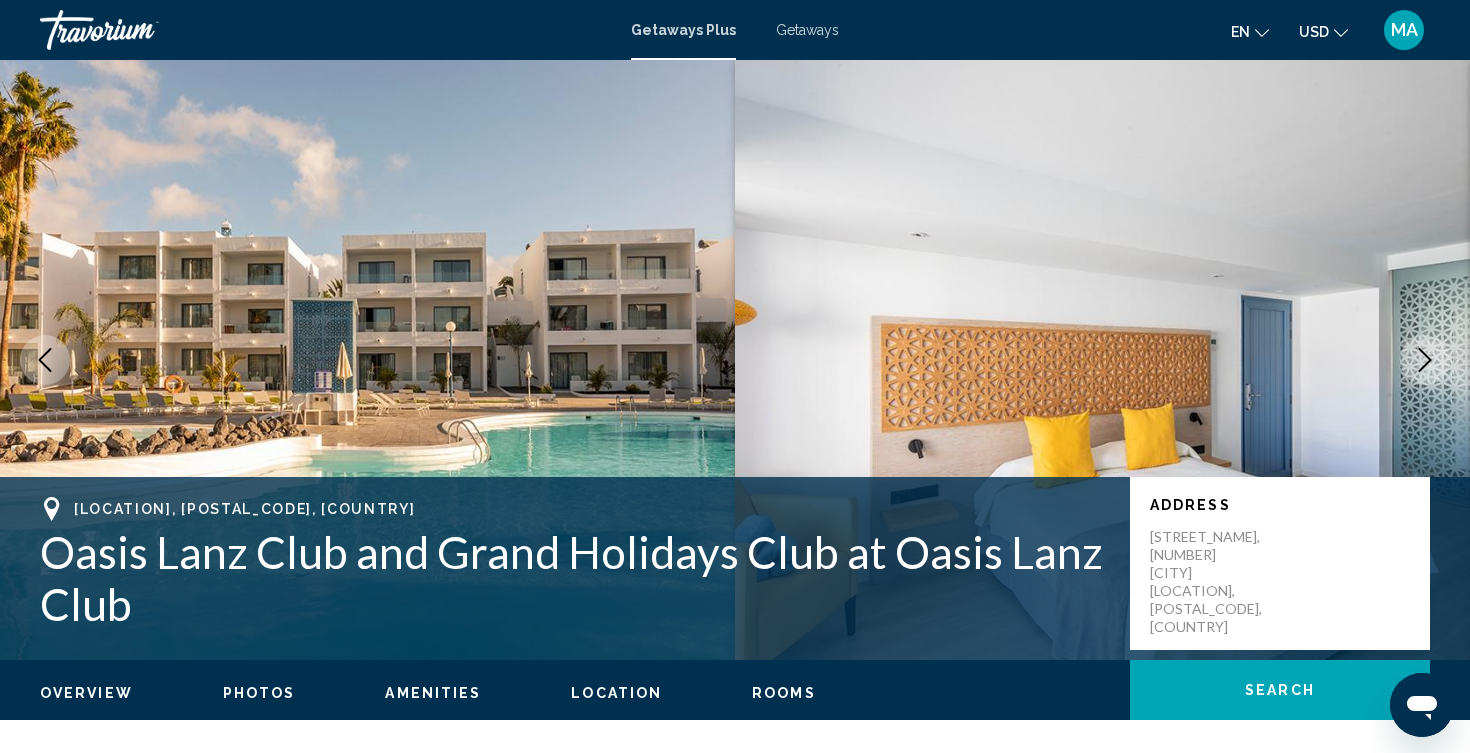 scroll, scrollTop: 0, scrollLeft: 0, axis: both 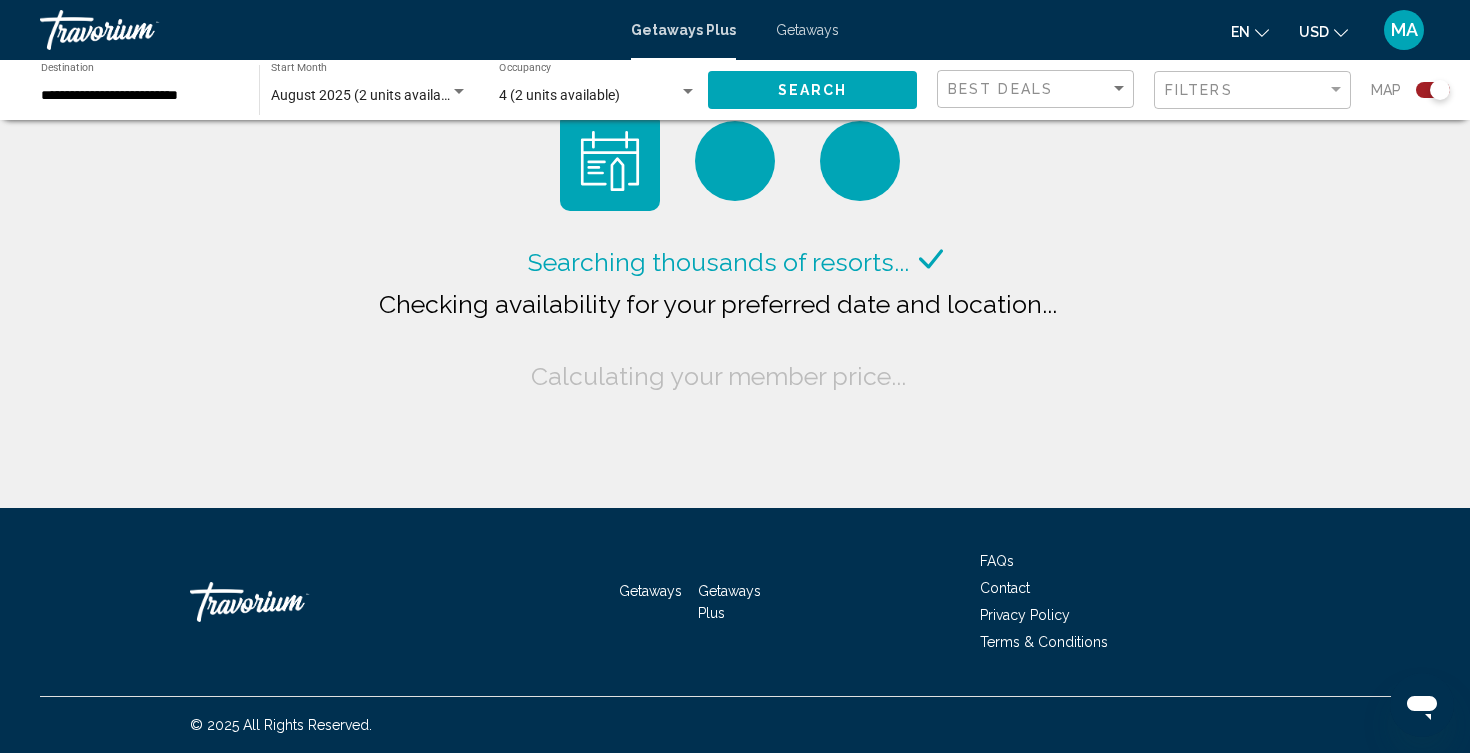 click on "[MONTH] [YEAR] ([NUMBER] units available) Start Month All Start Months" 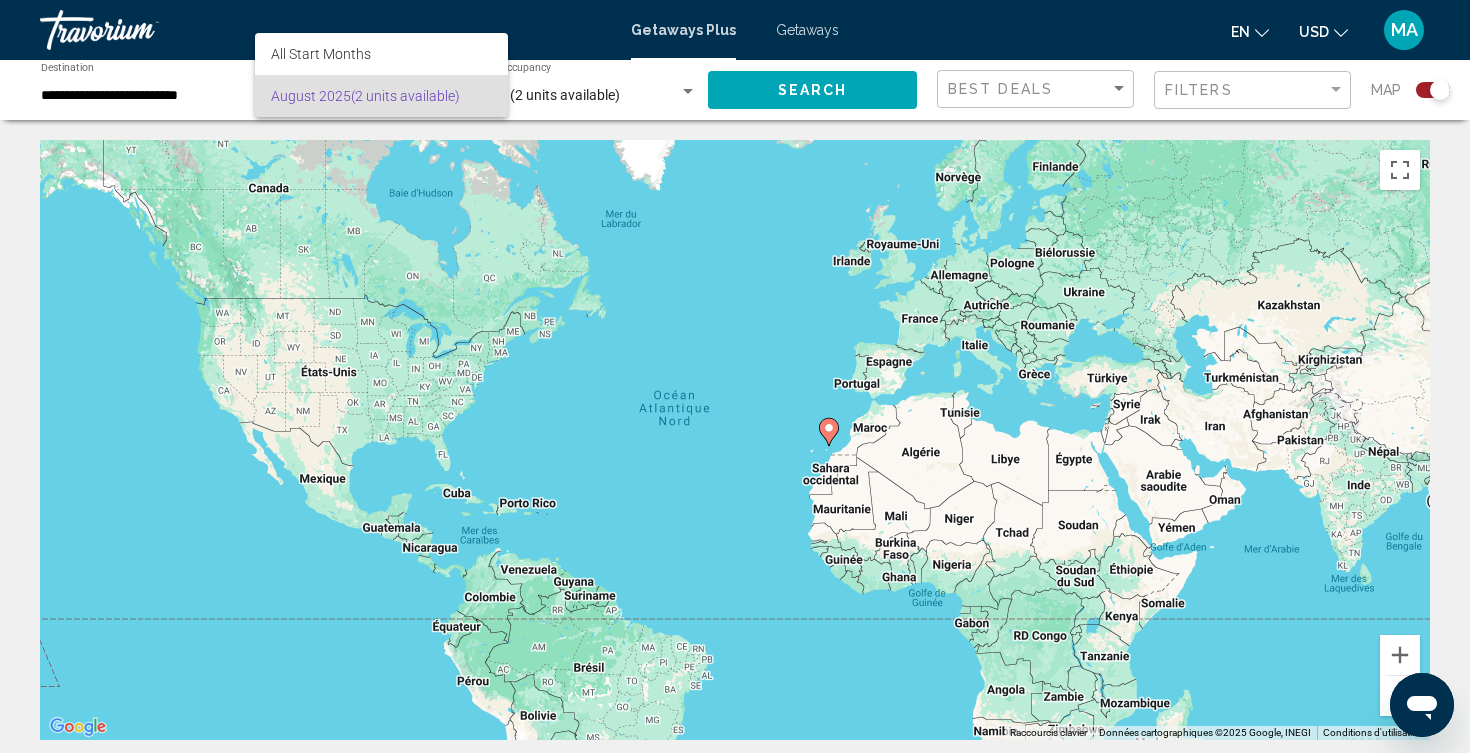 click at bounding box center (735, 376) 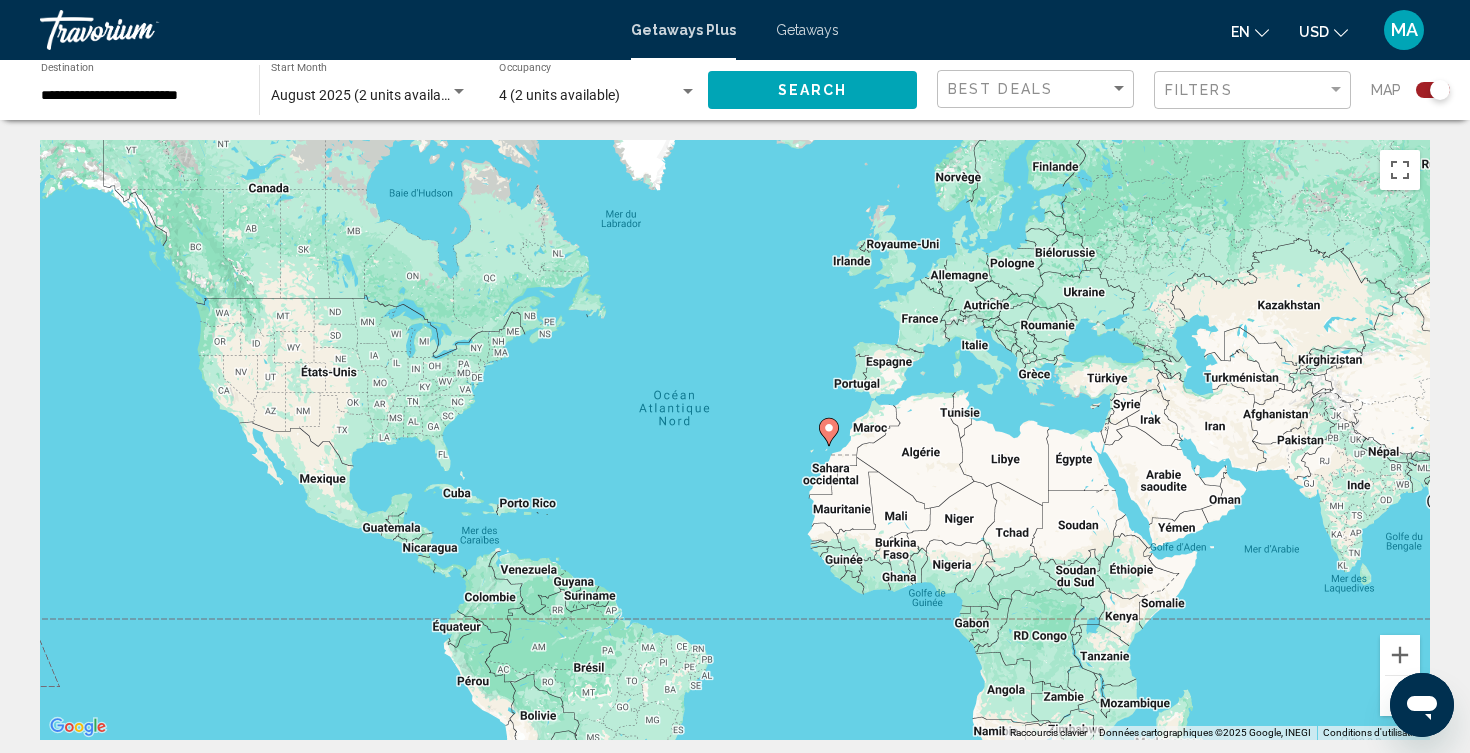 click on "August 2025 (2 units available)" at bounding box center [367, 95] 